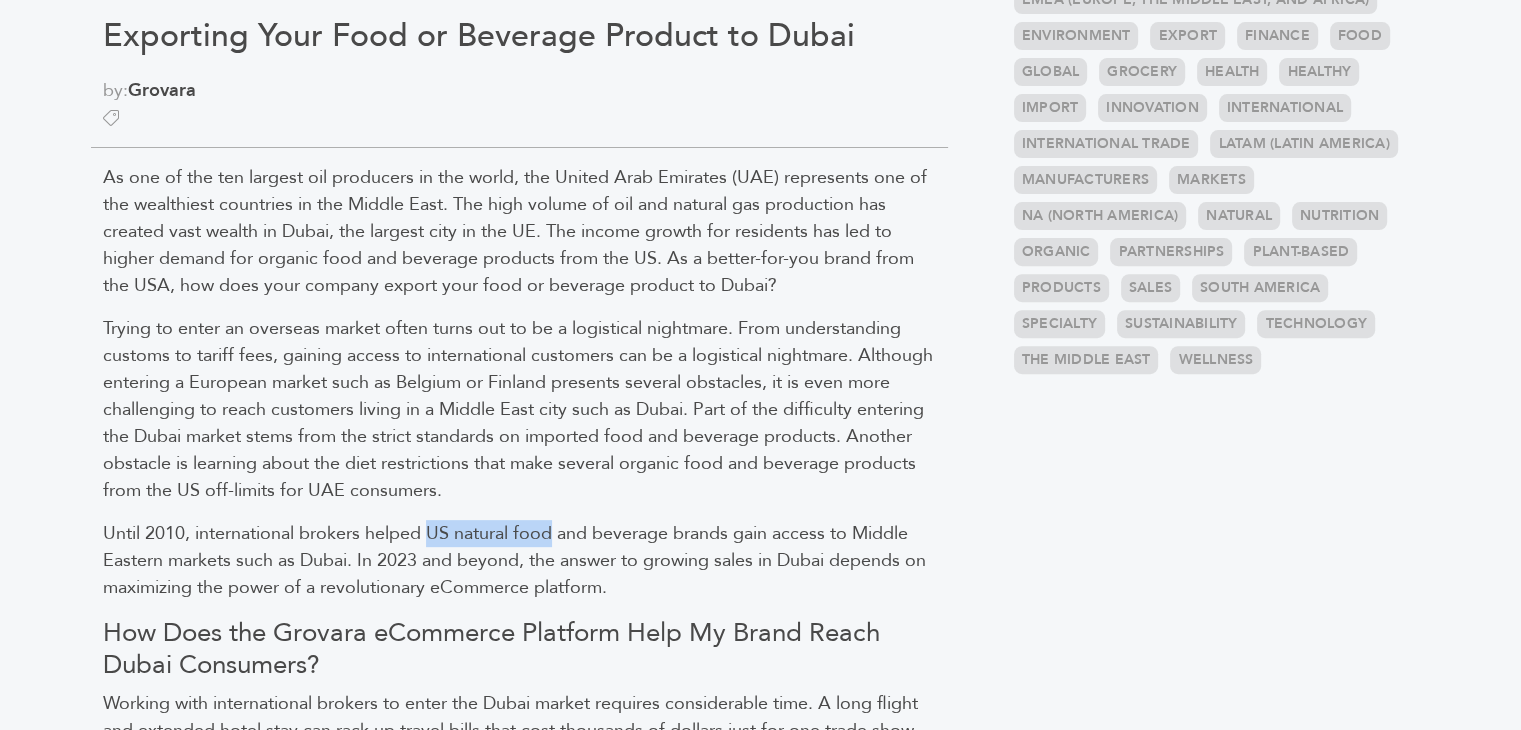 scroll, scrollTop: 704, scrollLeft: 0, axis: vertical 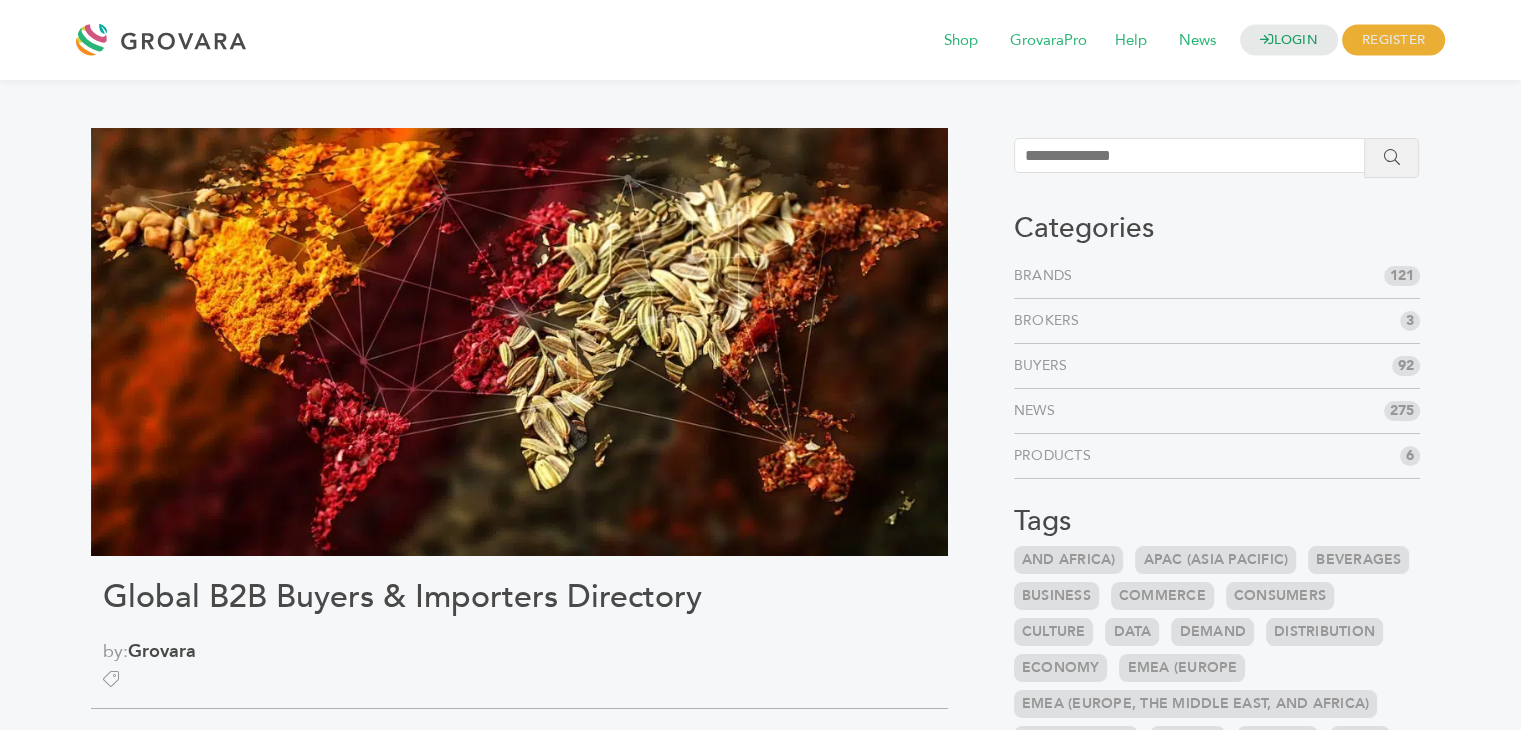 click on "Global B2B Buyers & Importers Directory" at bounding box center (519, 597) 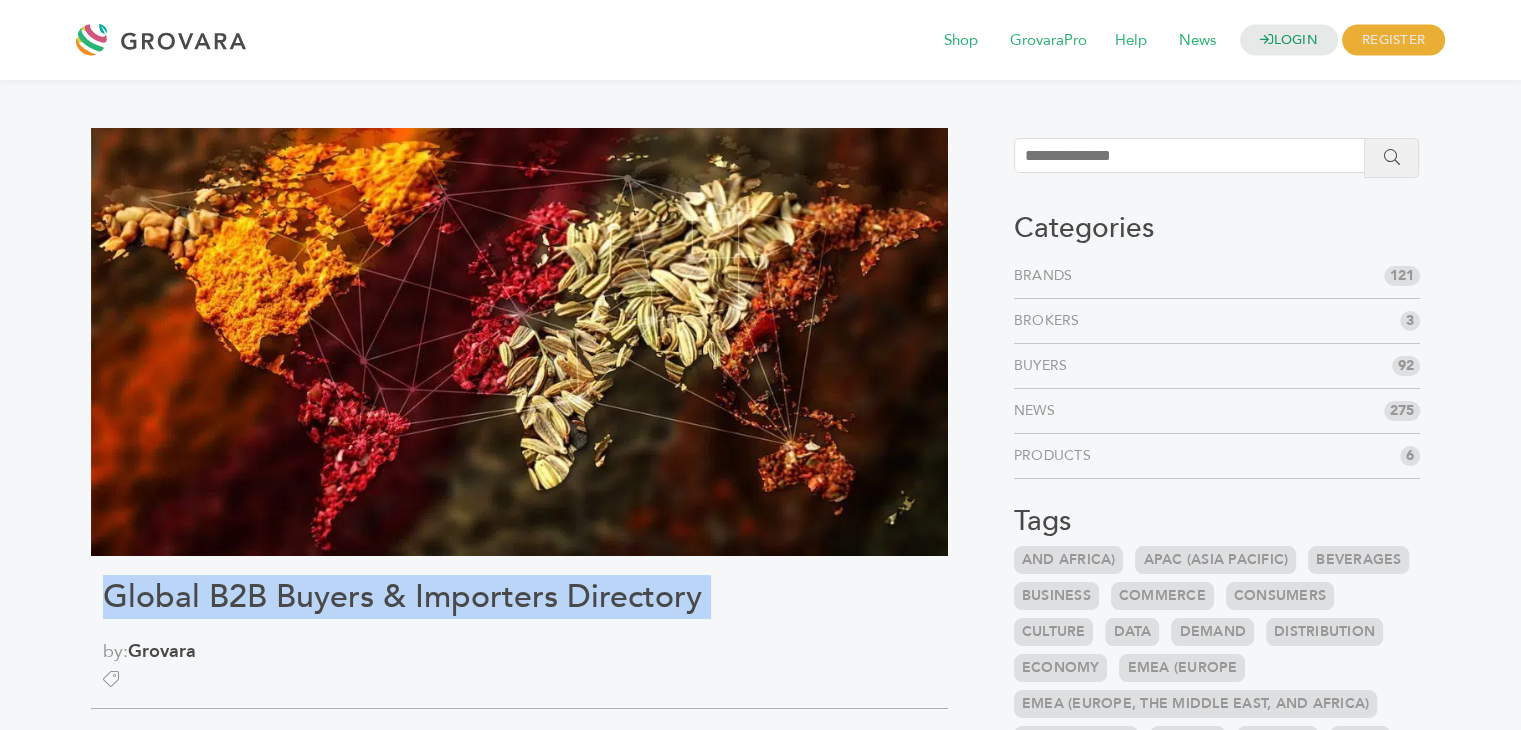 click on "Global B2B Buyers & Importers Directory" at bounding box center [519, 597] 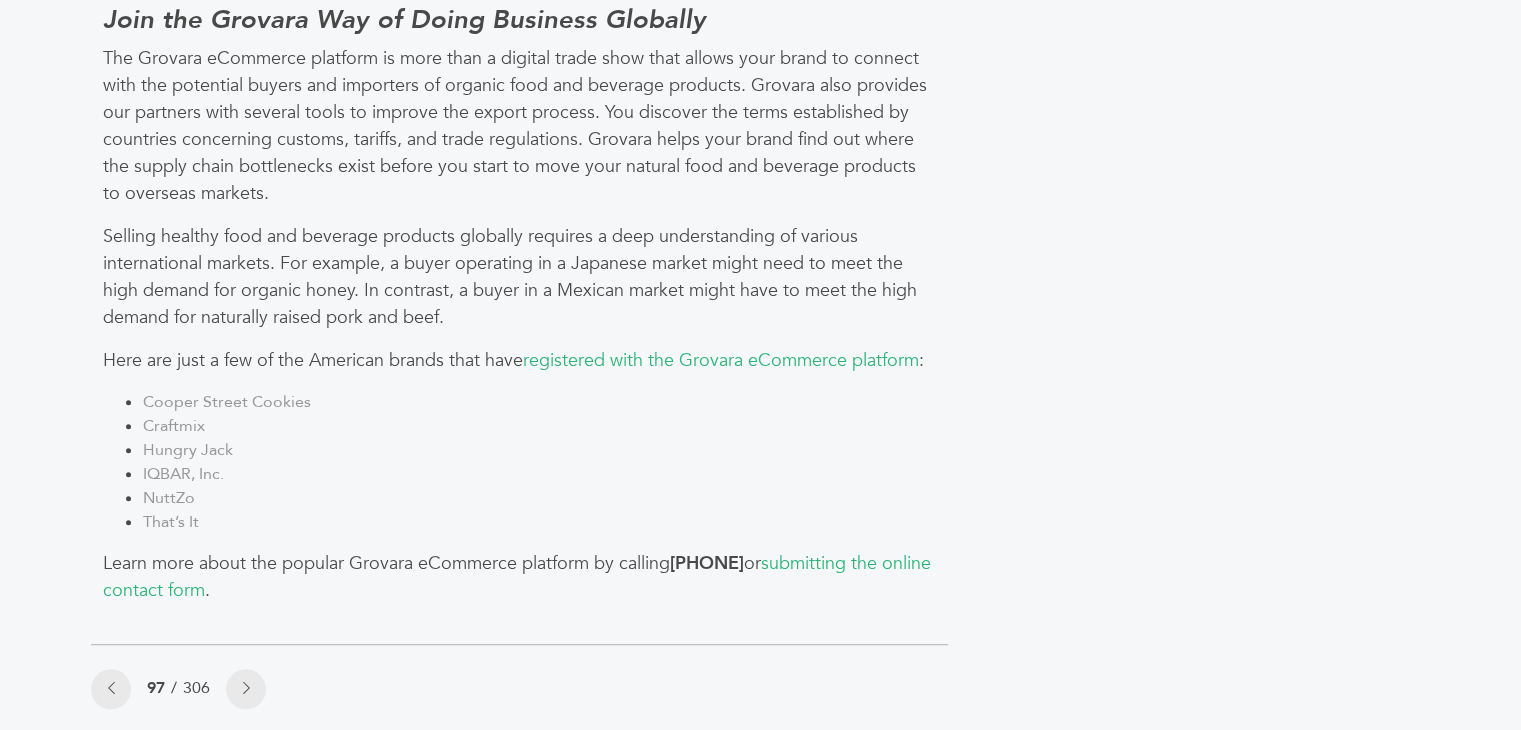 scroll, scrollTop: 1671, scrollLeft: 0, axis: vertical 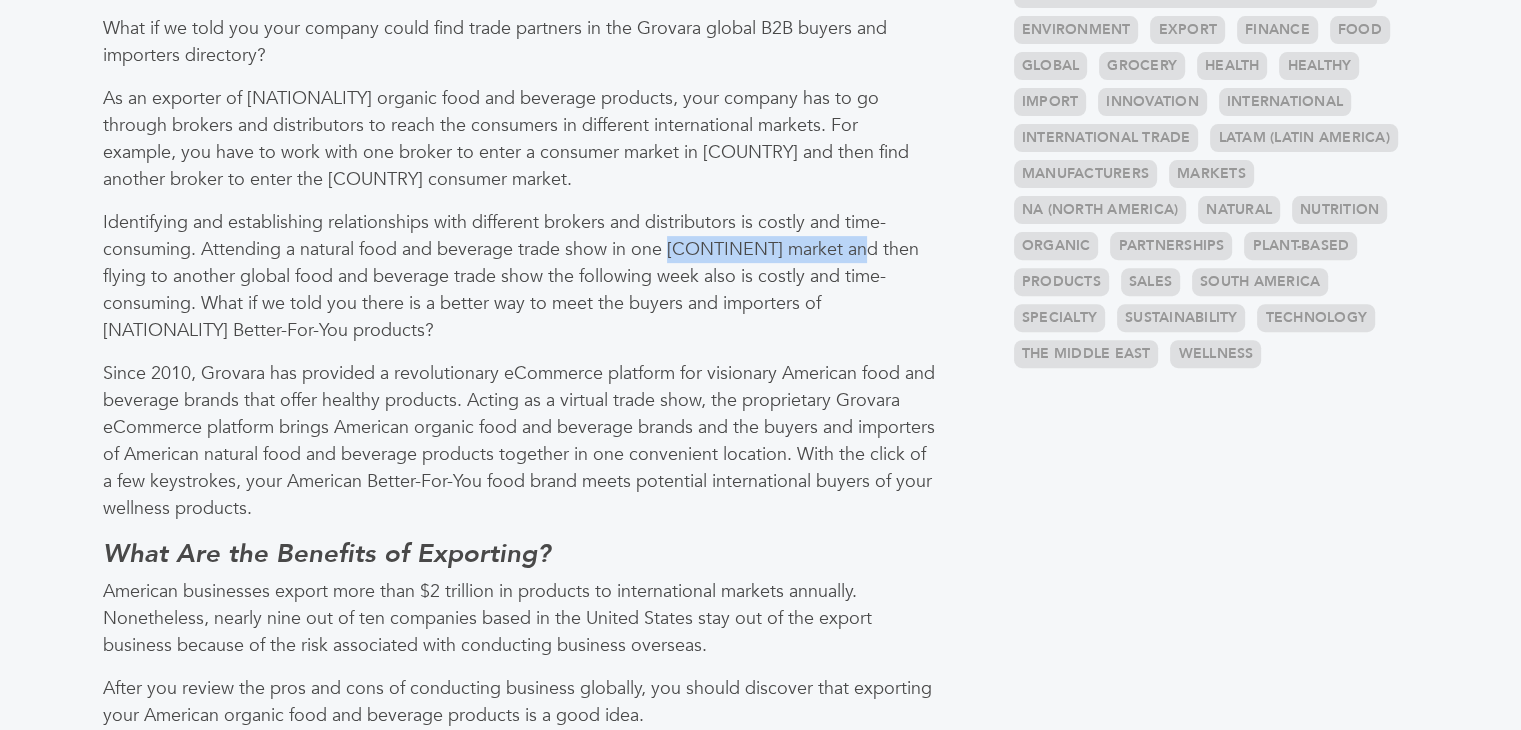 drag, startPoint x: 671, startPoint y: 245, endPoint x: 855, endPoint y: 249, distance: 184.04347 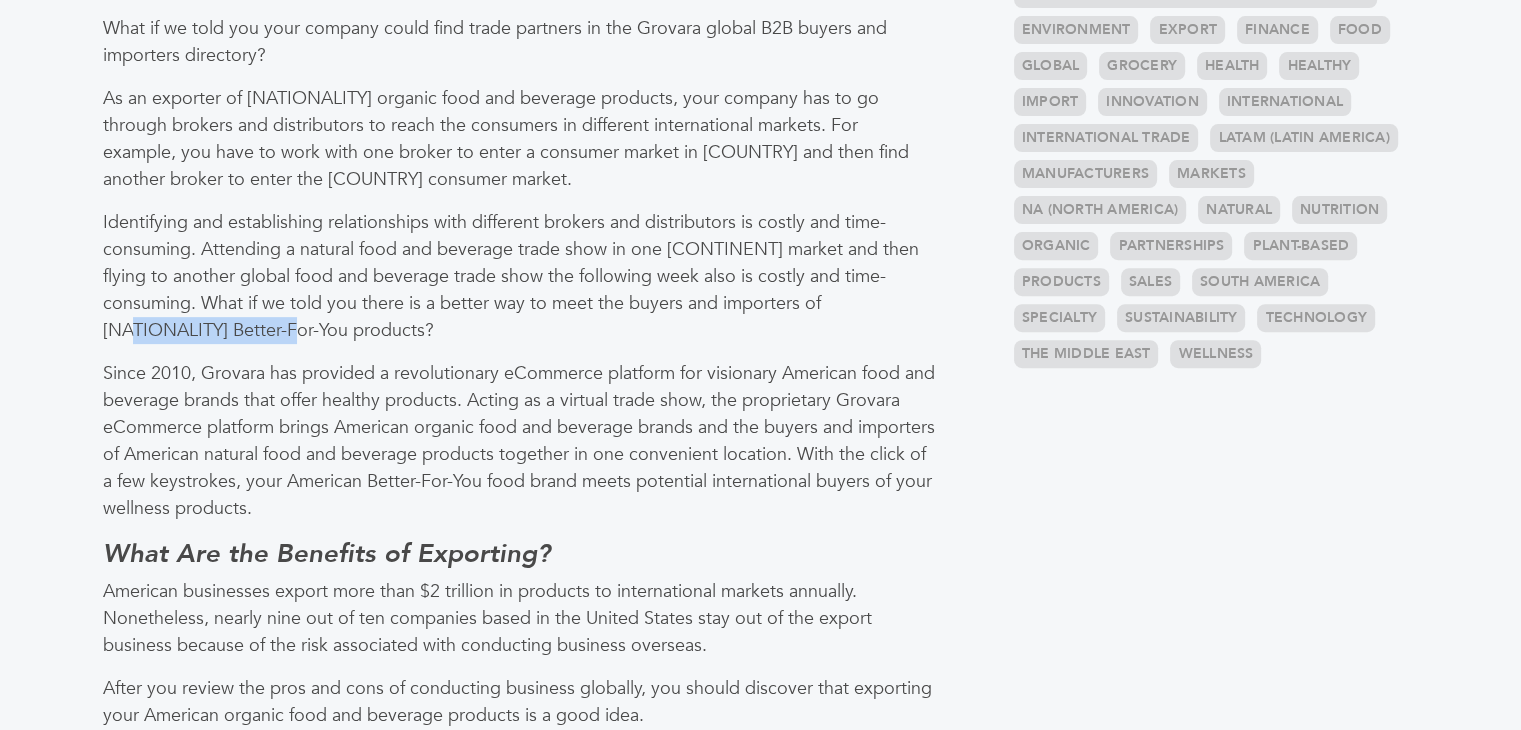 drag, startPoint x: 828, startPoint y: 294, endPoint x: 181, endPoint y: 332, distance: 648.1149 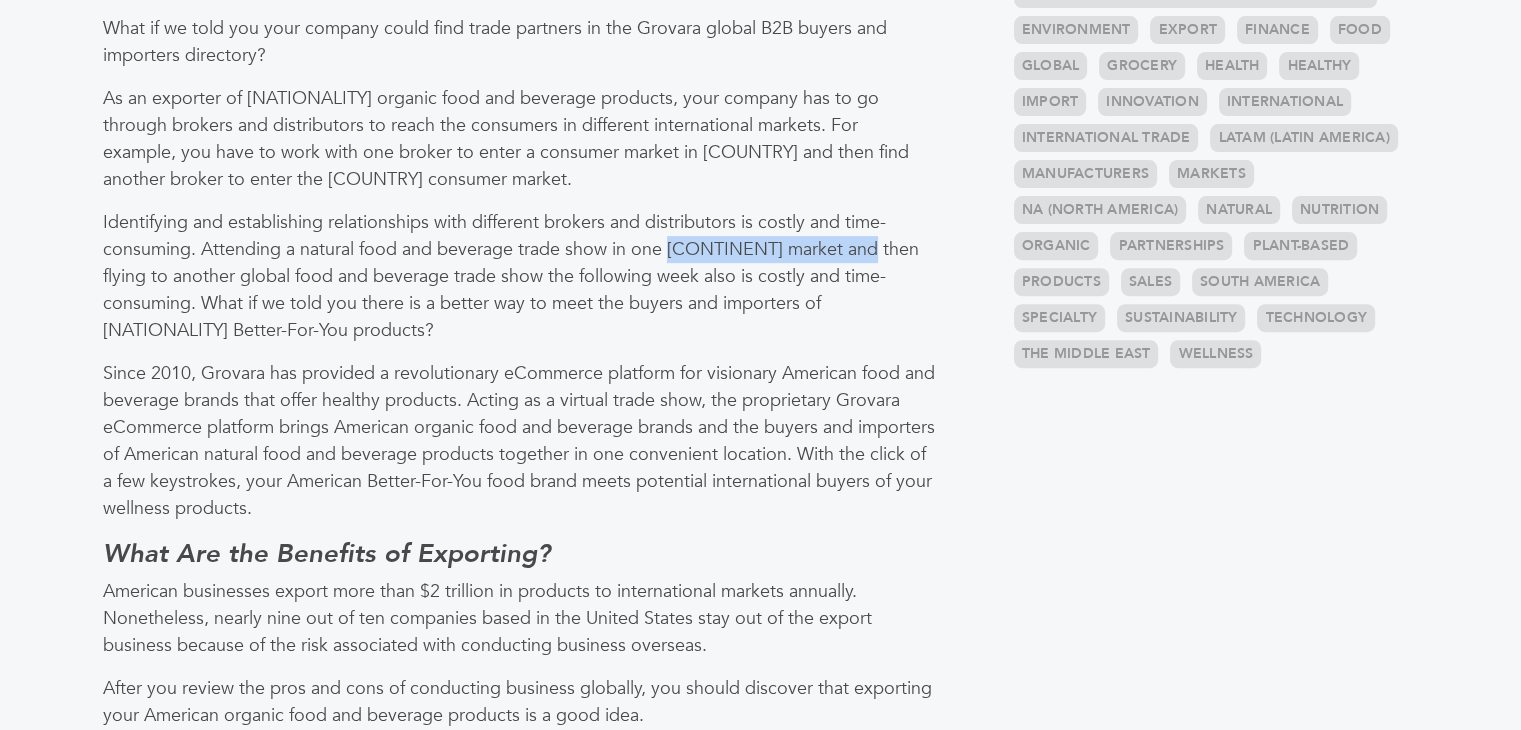 drag, startPoint x: 668, startPoint y: 244, endPoint x: 866, endPoint y: 246, distance: 198.0101 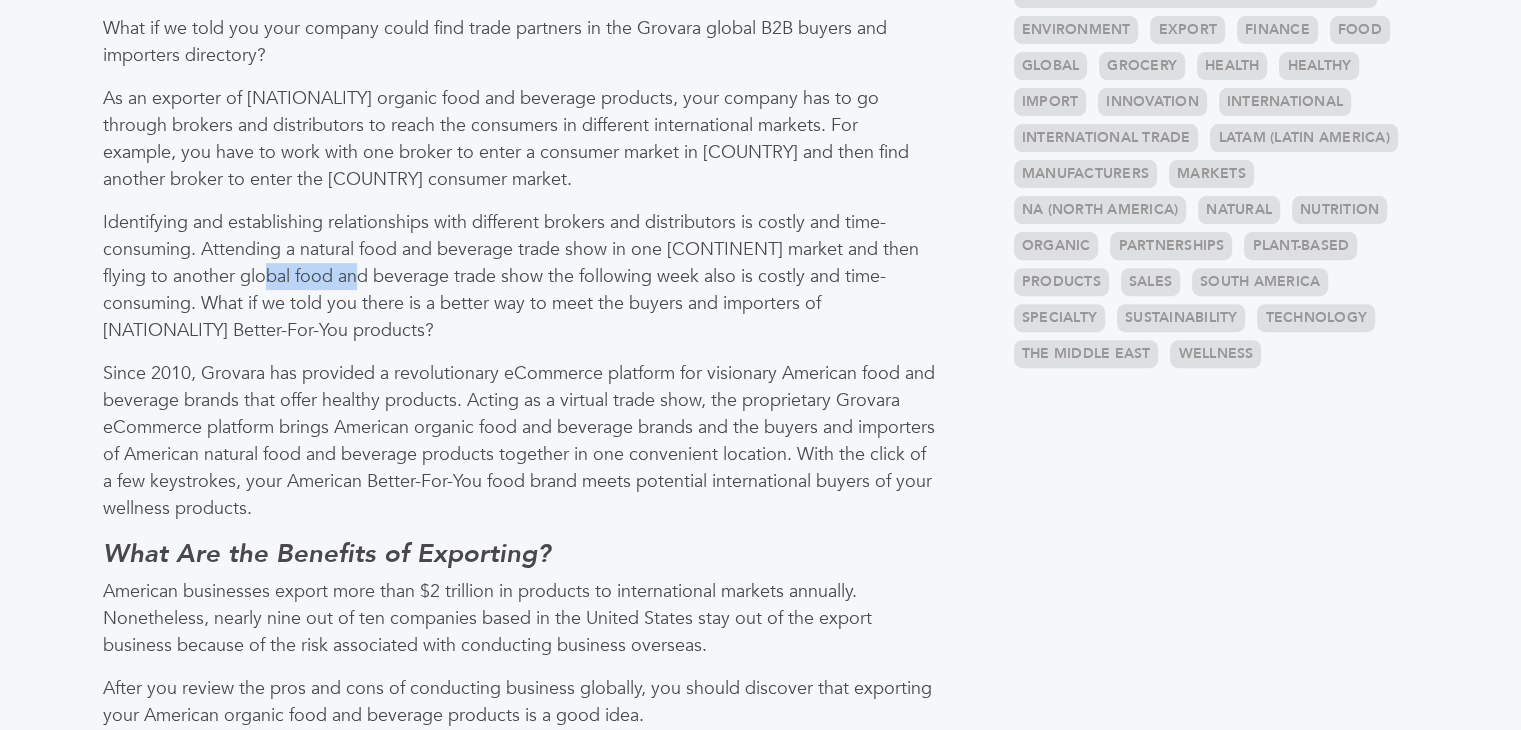 drag, startPoint x: 244, startPoint y: 277, endPoint x: 331, endPoint y: 277, distance: 87 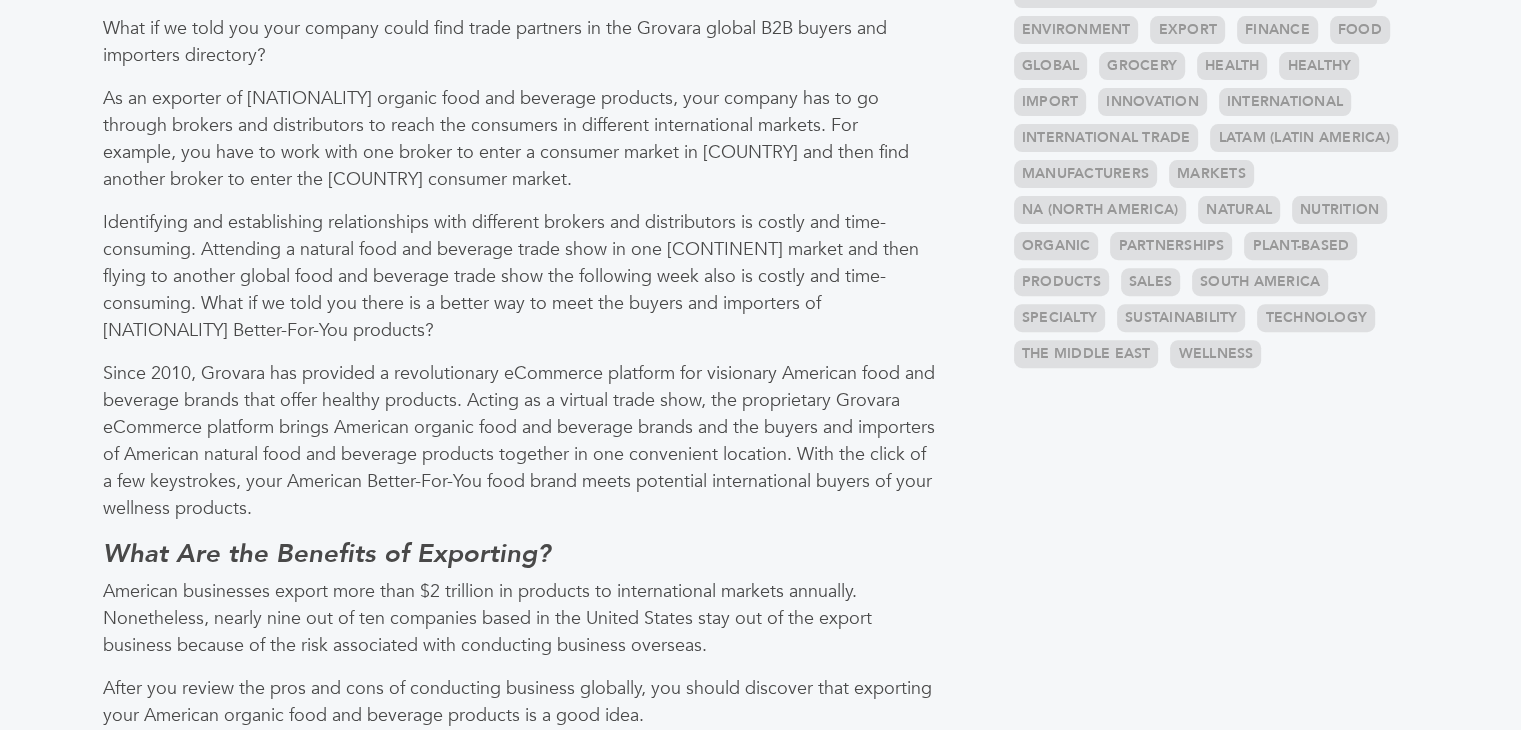 click on "Identifying and establishing relationships with different brokers and distributors is costly and time-consuming. Attending a natural food and beverage trade show in one South American market and then flying to another global food and beverage trade show the following week also is costly and time-consuming. What if we told you there is a better way to meet the buyers and importers of American Better-For-You products?" at bounding box center (519, 276) 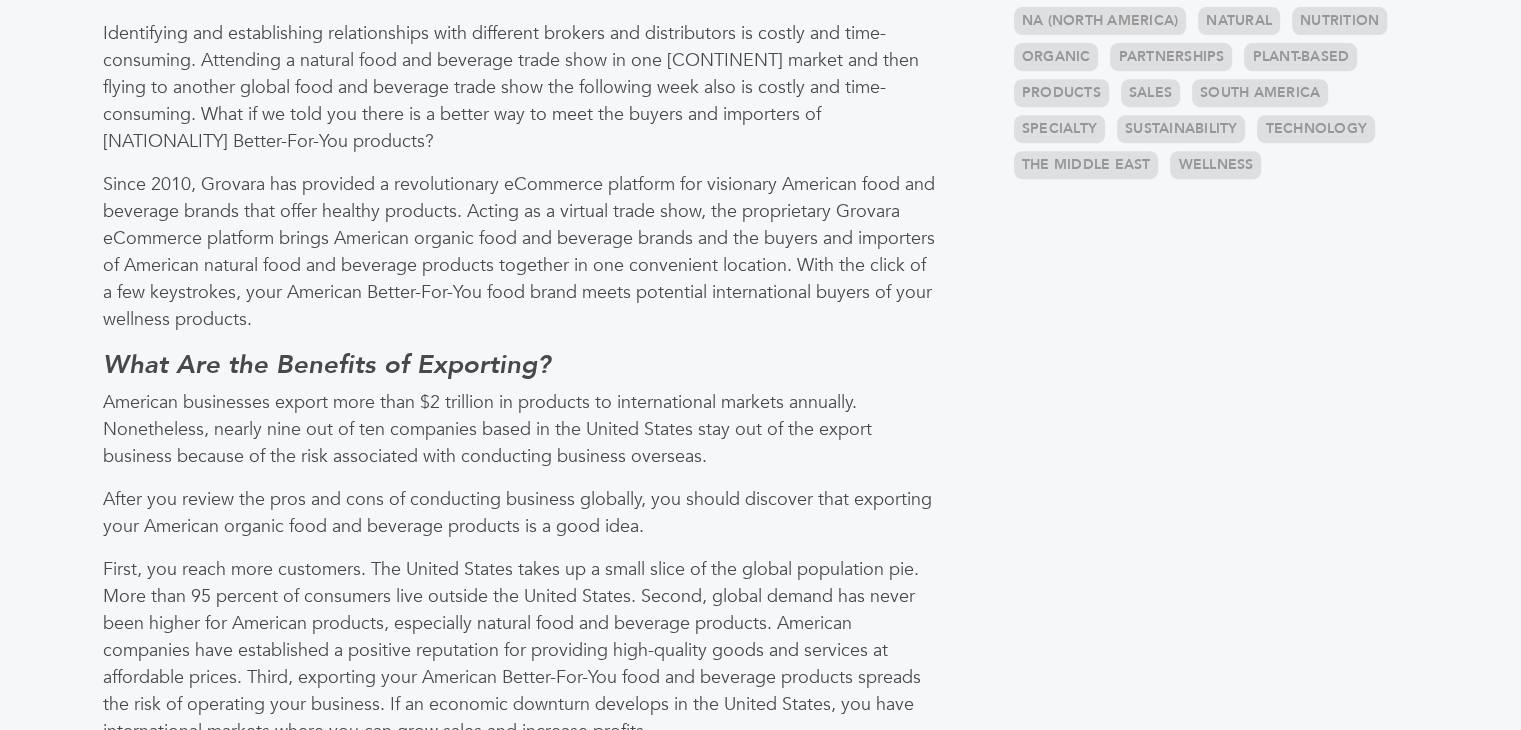 scroll, scrollTop: 927, scrollLeft: 0, axis: vertical 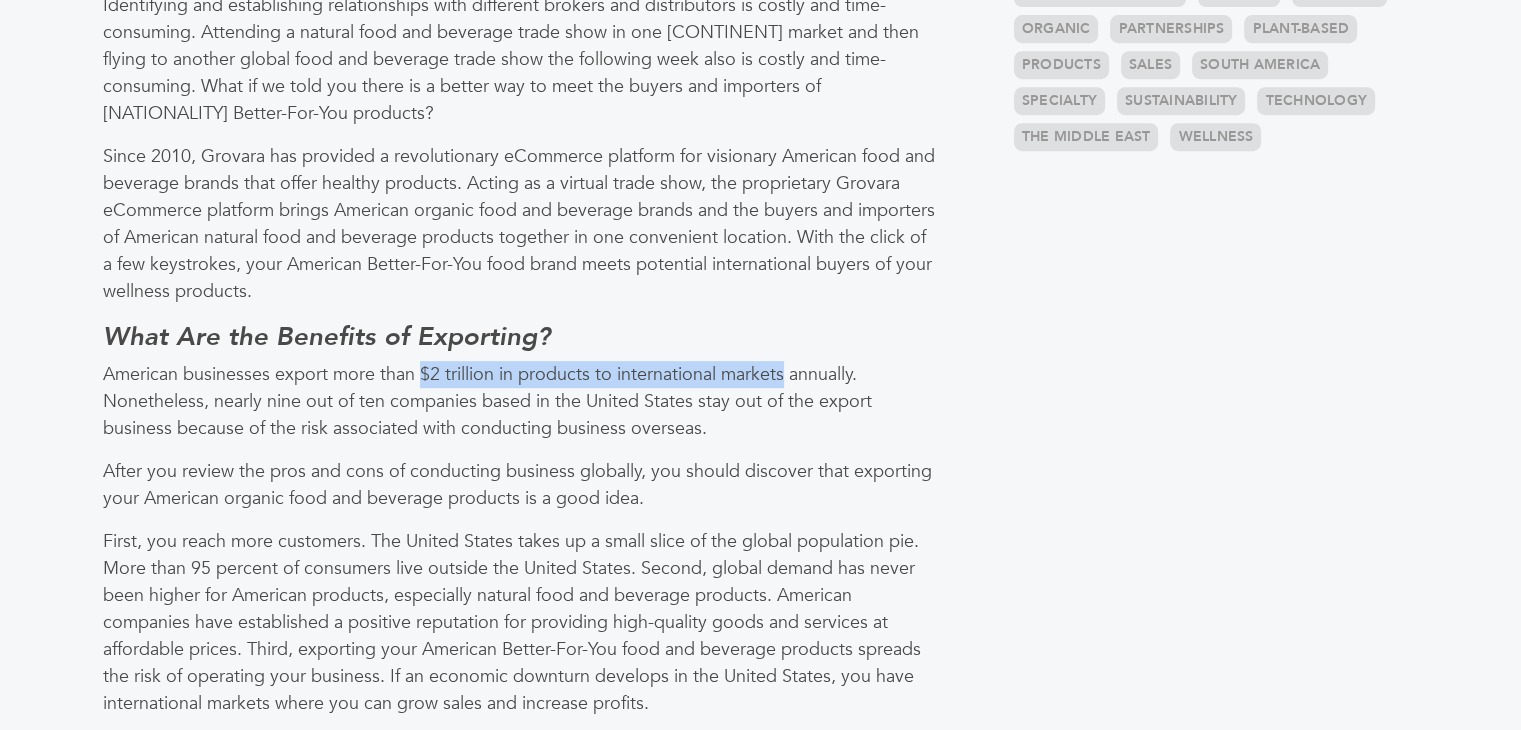 drag, startPoint x: 421, startPoint y: 370, endPoint x: 783, endPoint y: 371, distance: 362.00137 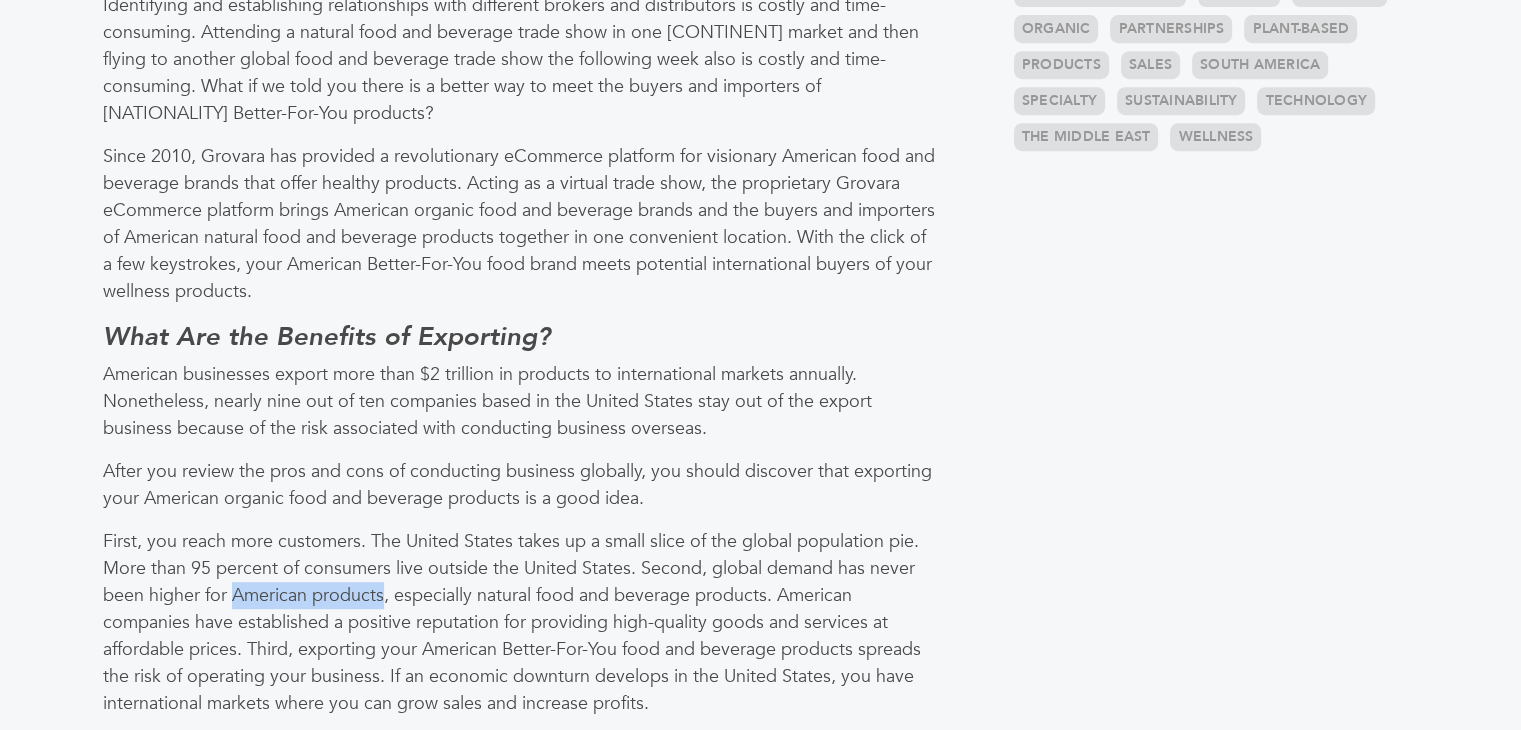 drag, startPoint x: 236, startPoint y: 593, endPoint x: 384, endPoint y: 597, distance: 148.05405 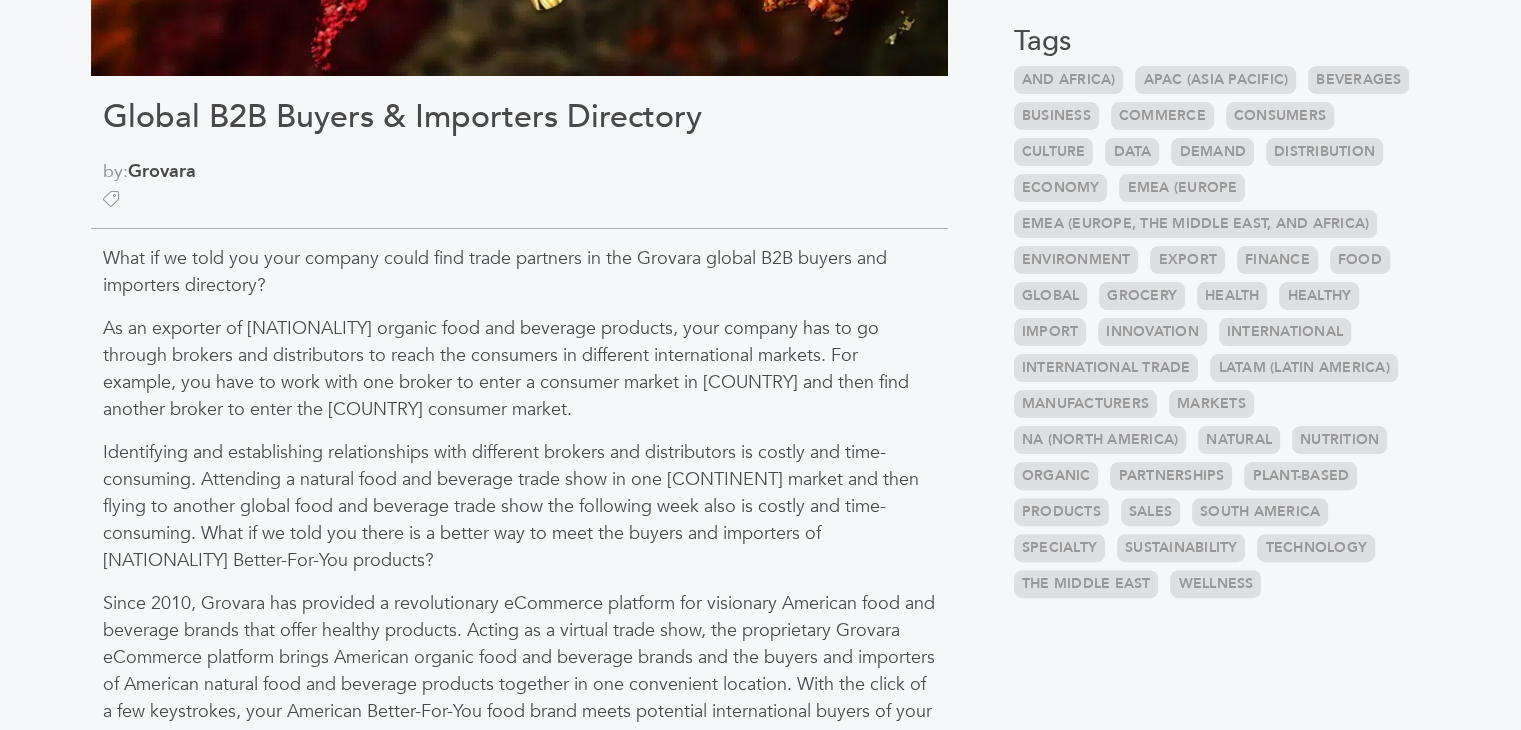 scroll, scrollTop: 491, scrollLeft: 0, axis: vertical 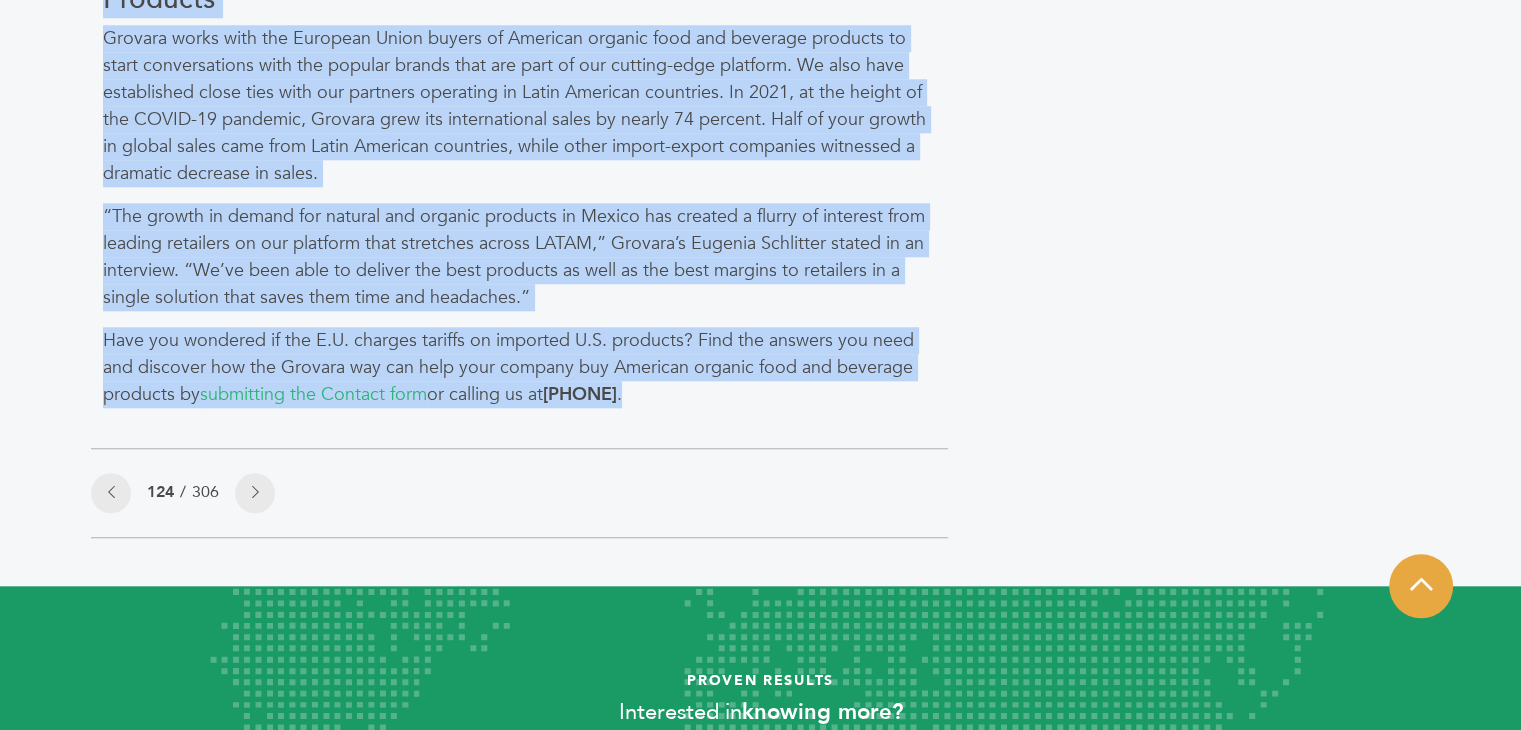 drag, startPoint x: 105, startPoint y: 252, endPoint x: 756, endPoint y: 389, distance: 665.25934 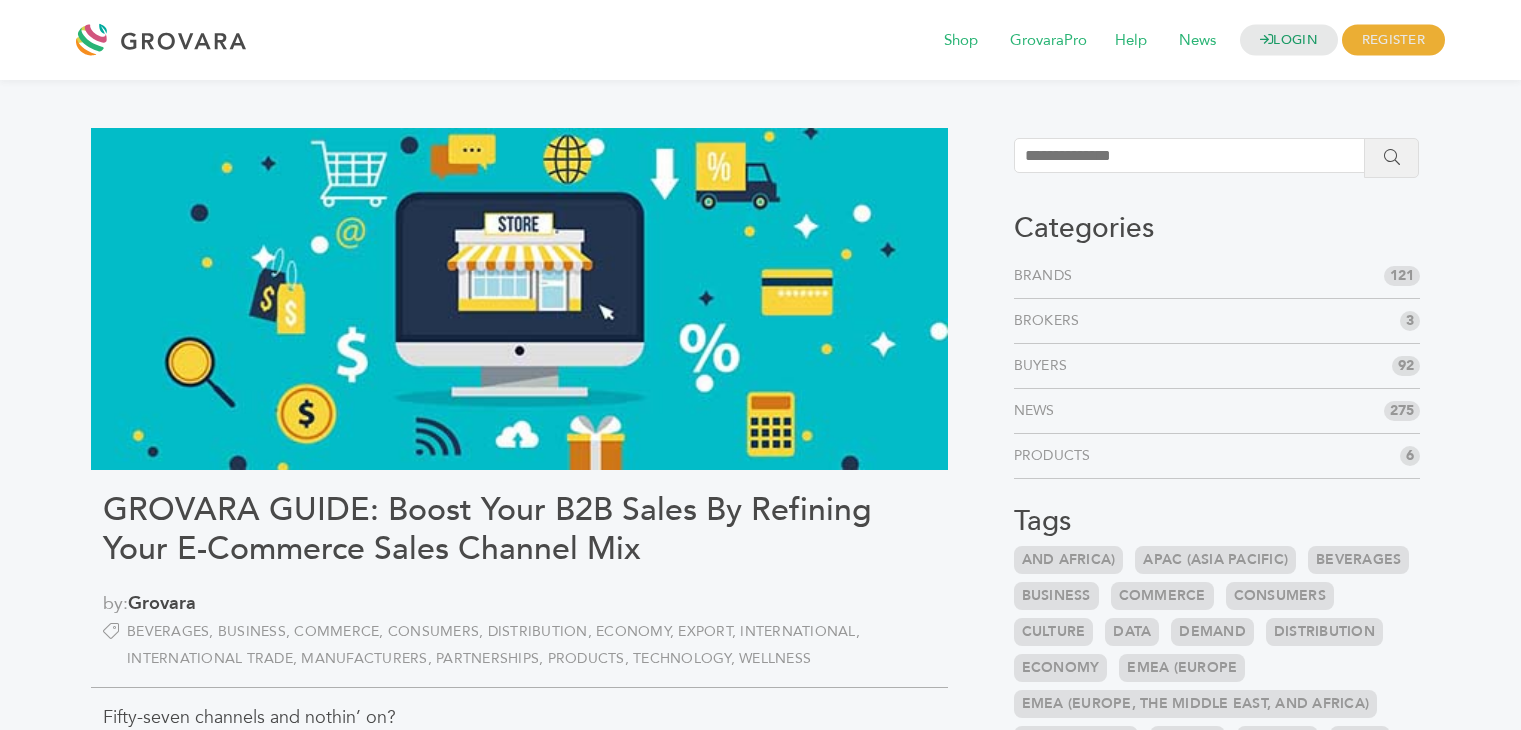 scroll, scrollTop: 0, scrollLeft: 0, axis: both 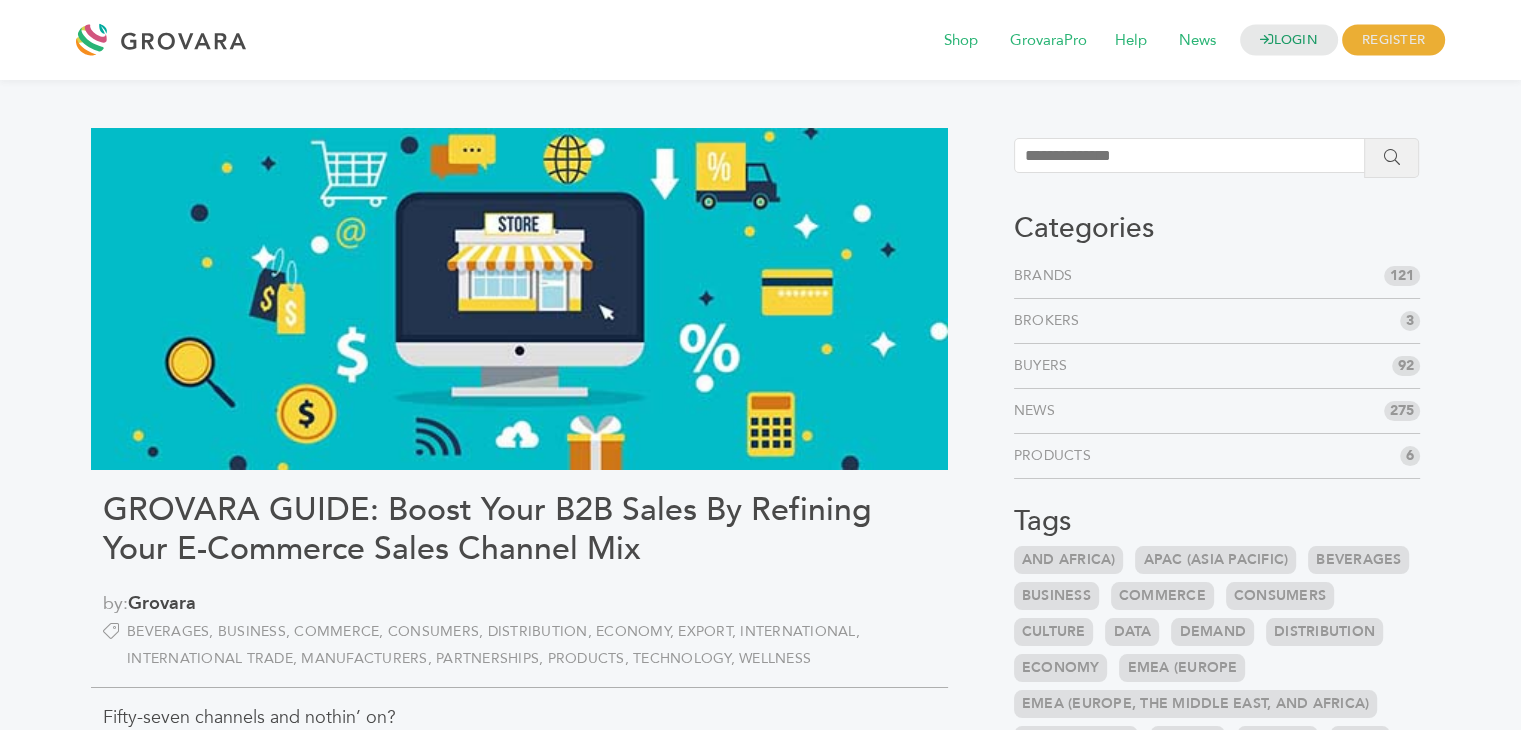 click on "GROVARA GUIDE: Boost Your B2B Sales By Refining Your E-Commerce Sales Channel Mix
by:  Grovara
Beverages Business Commerce Consumers Distribution Economy Export International International Trade Manufacturers Partnerships Products Technology Wellness
Fifty-seven channels and nothin’ on?
When it comes to how your wellness brand can grow by getting serious about going global with B2B eCommerce sales, there are only four channels you’ll want to tune into.
Using best practices, provided mostly by the  eCommerce Innovation Lab
TYPES OF E-COMMERCE SALES CHANNELS" at bounding box center (519, 1334) 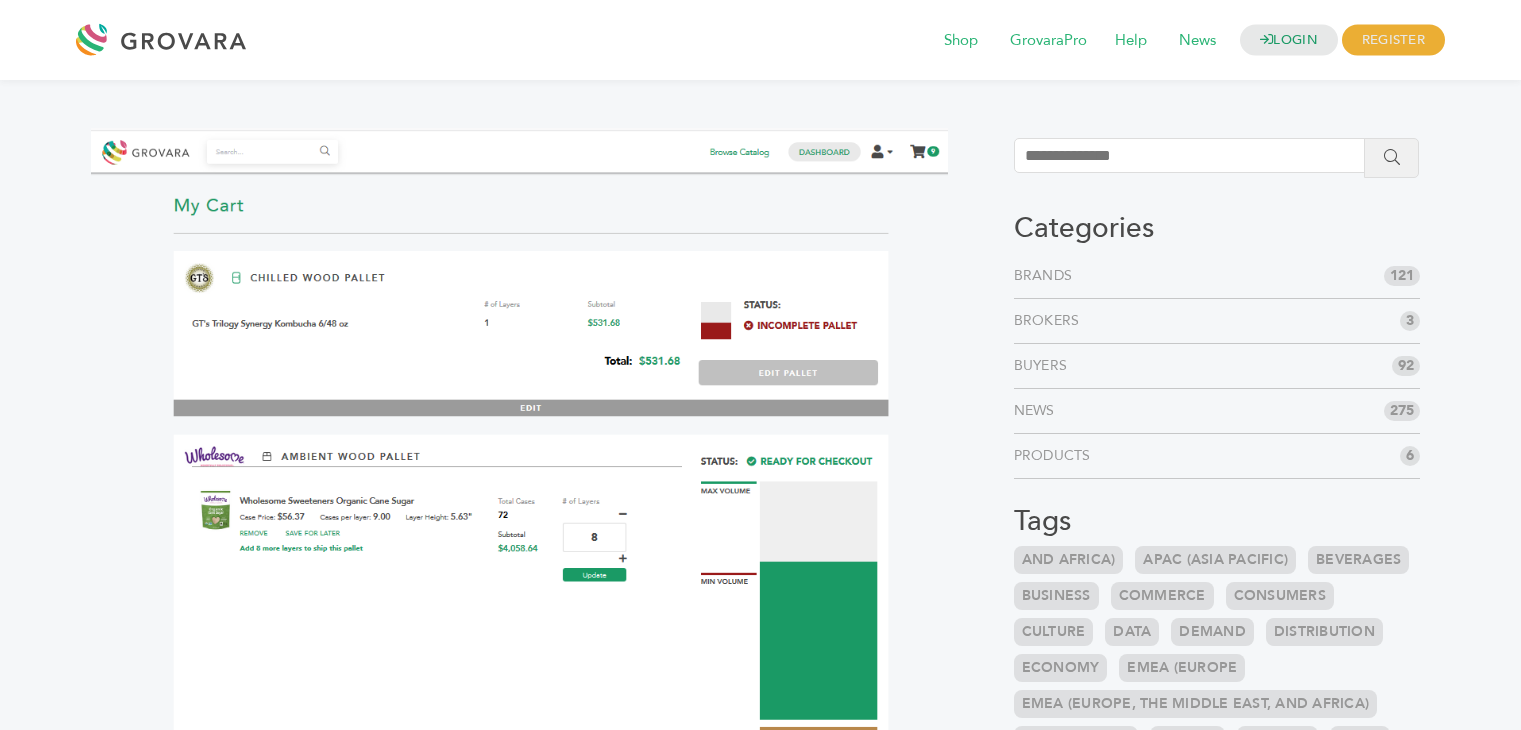 scroll, scrollTop: 0, scrollLeft: 0, axis: both 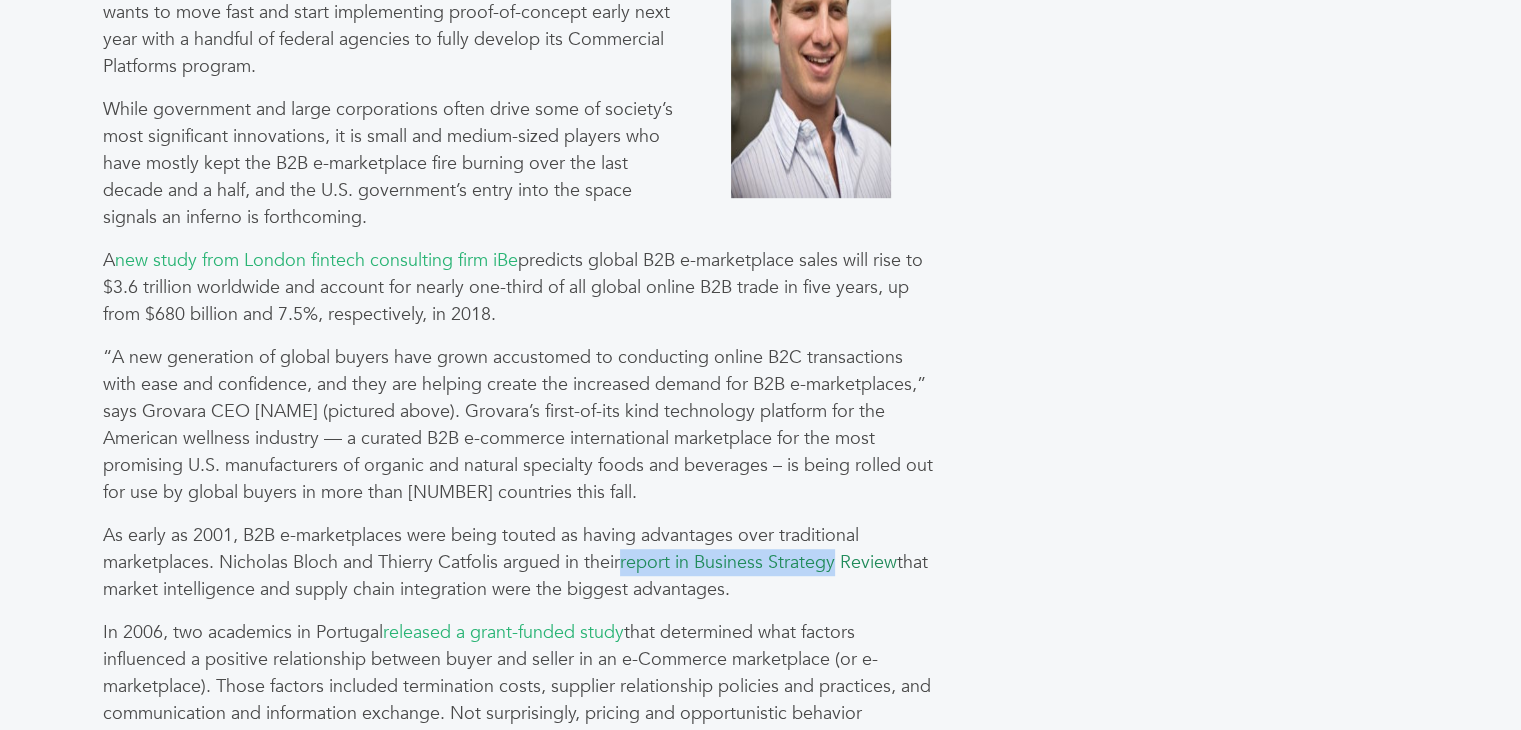 drag, startPoint x: 850, startPoint y: 558, endPoint x: 626, endPoint y: 561, distance: 224.0201 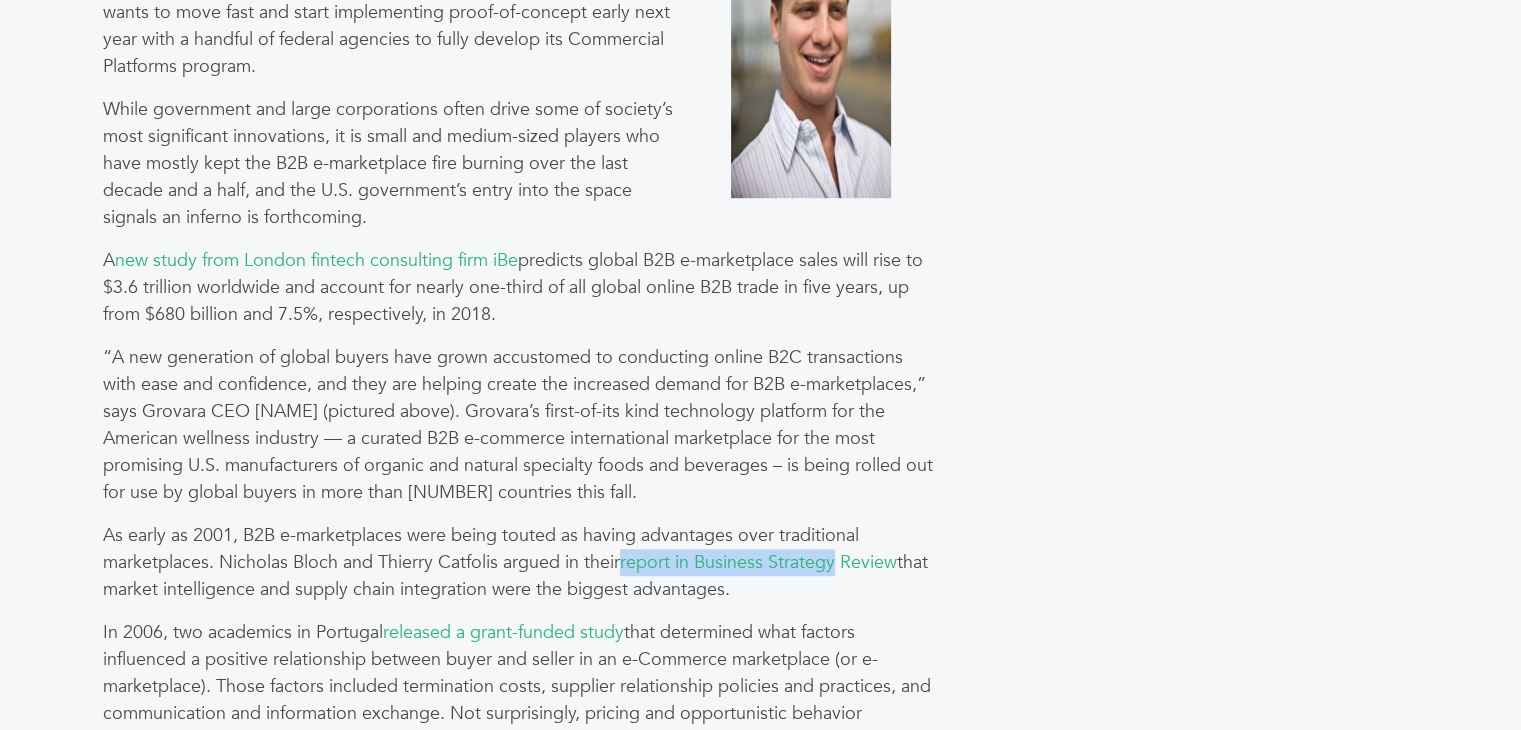 click on "As early as 2001, B2B e-marketplaces were being touted as having advantages over traditional marketplaces. Nicholas Bloch and Thierry Catfolis argued in their  report in Business Strategy Review  that market intelligence and supply chain integration were the biggest advantages." at bounding box center [519, 562] 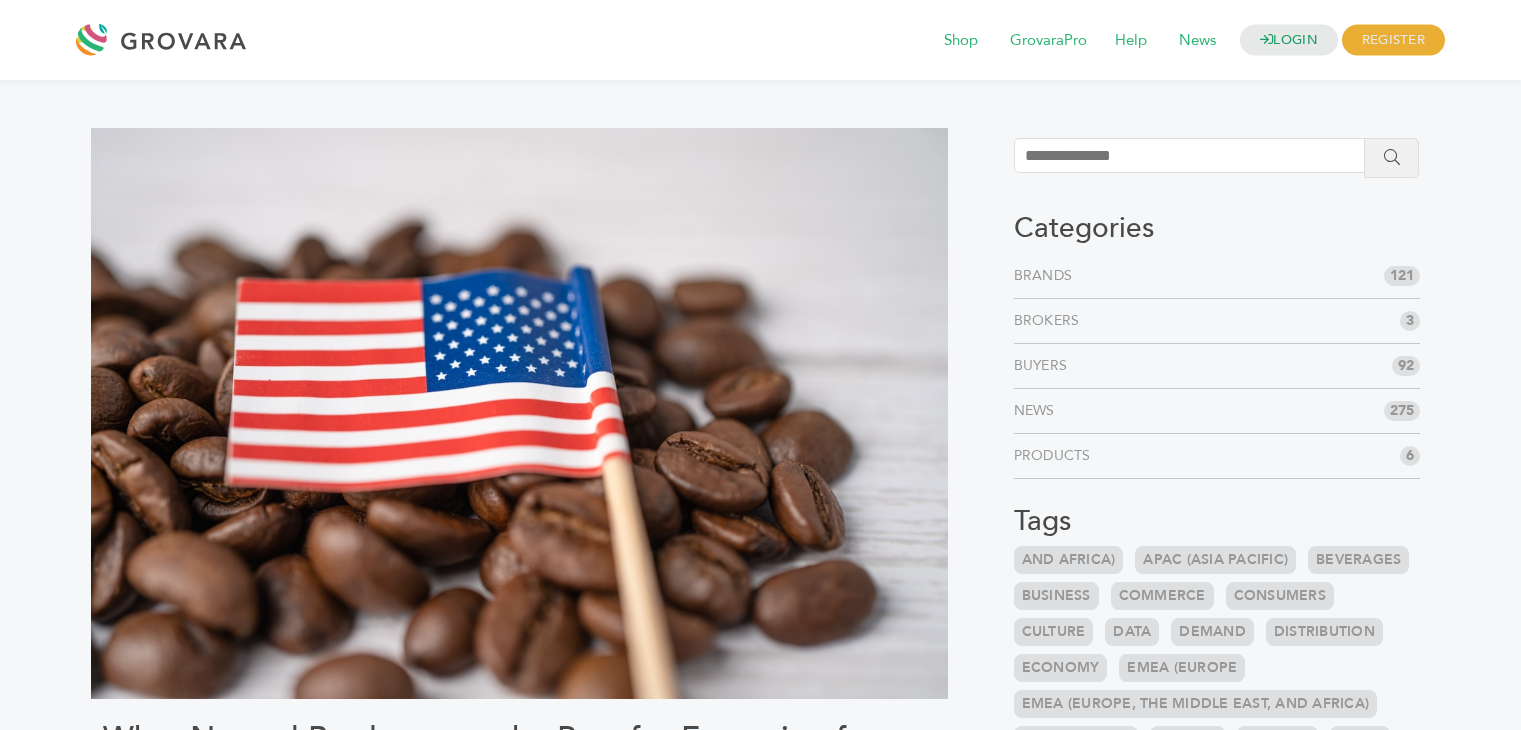 scroll, scrollTop: 0, scrollLeft: 0, axis: both 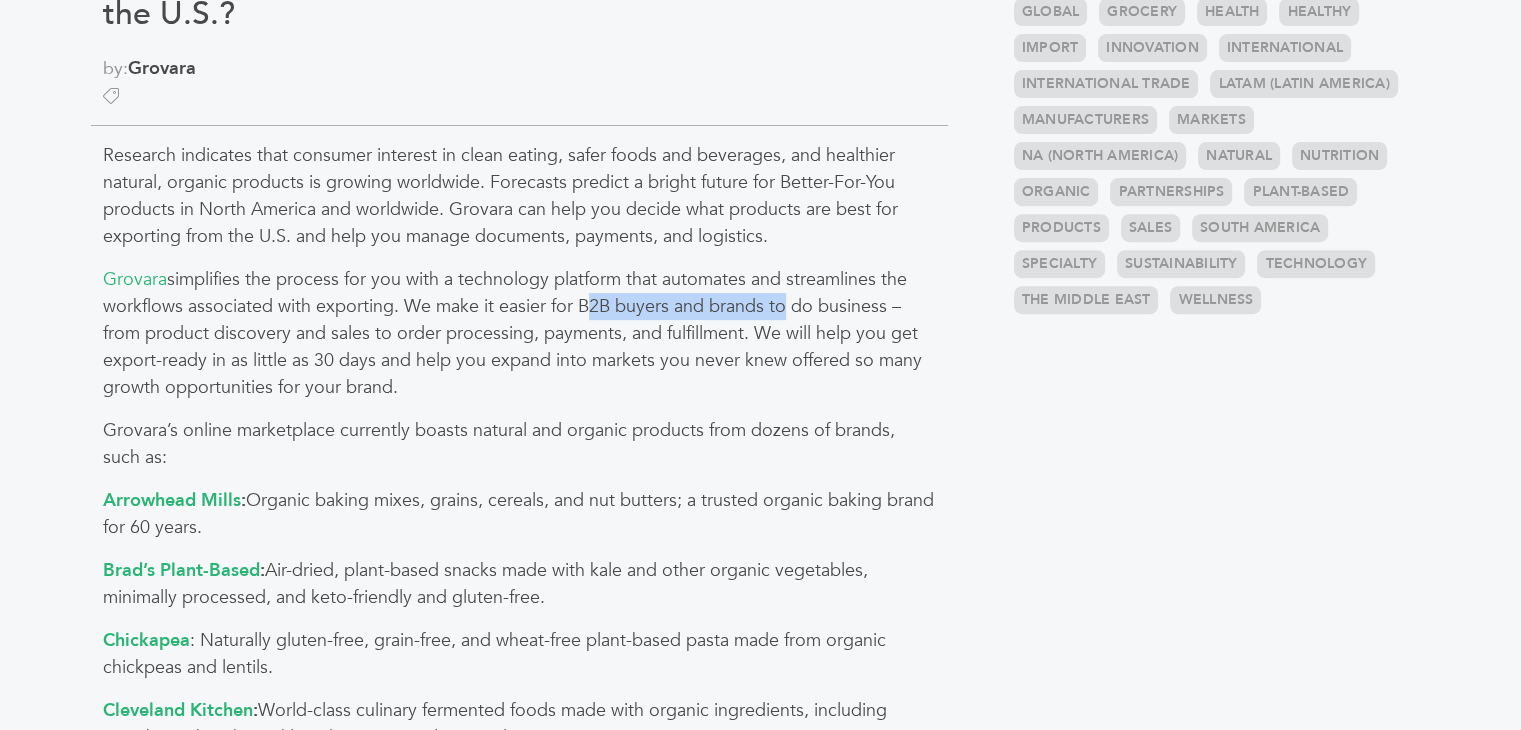 drag, startPoint x: 575, startPoint y: 300, endPoint x: 779, endPoint y: 316, distance: 204.6265 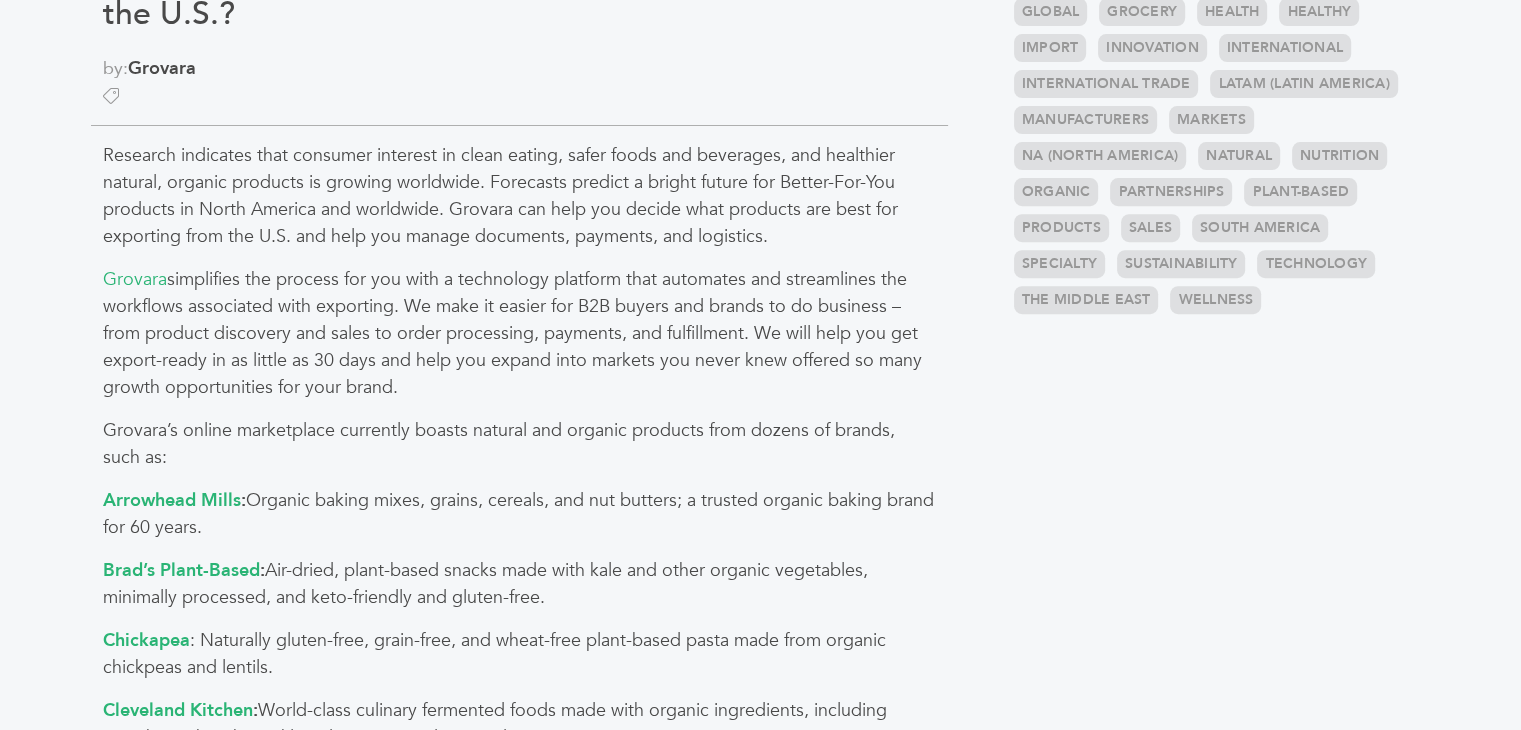 click on "Grovara’s online marketplace currently boasts natural and organic products from dozens of brands, such as:" at bounding box center (519, 444) 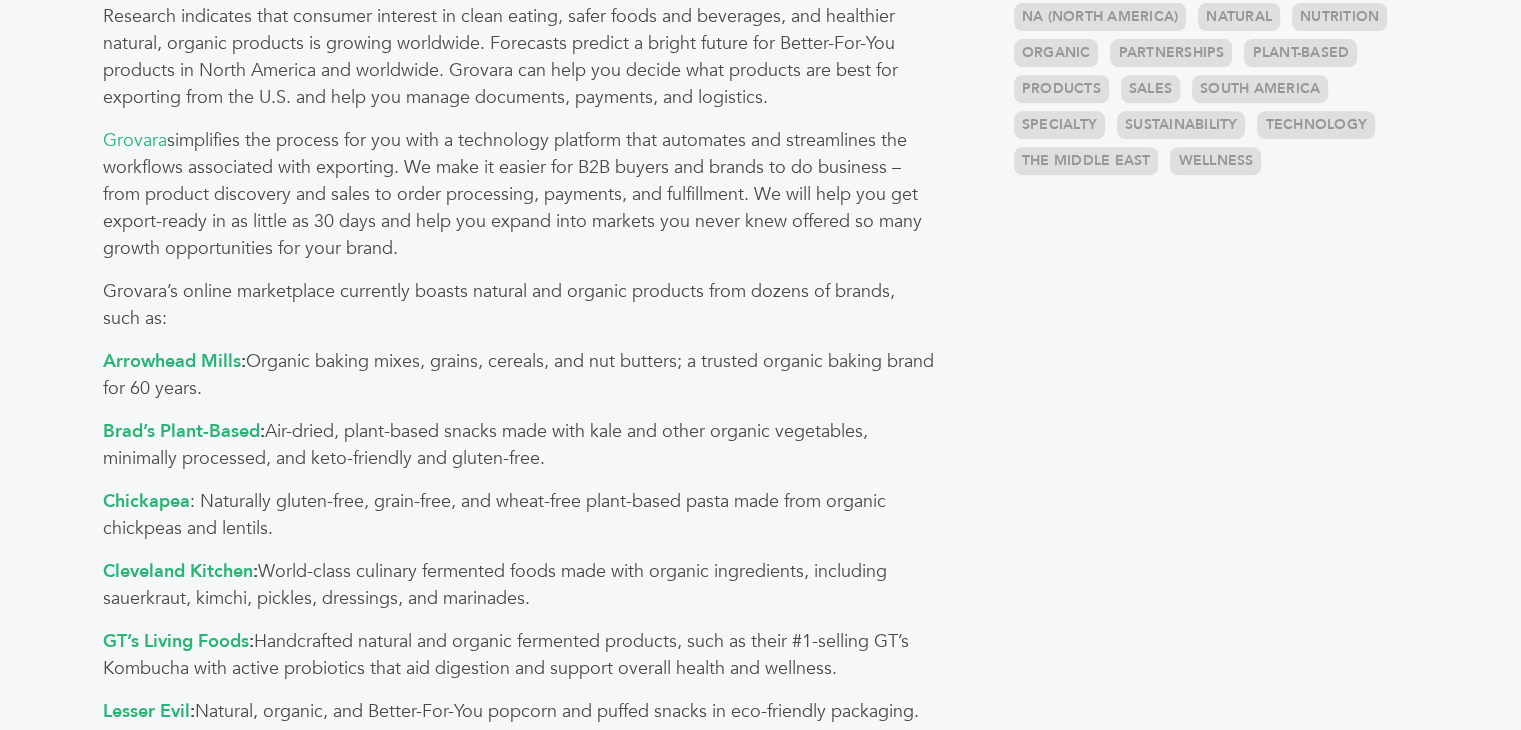 scroll, scrollTop: 773, scrollLeft: 0, axis: vertical 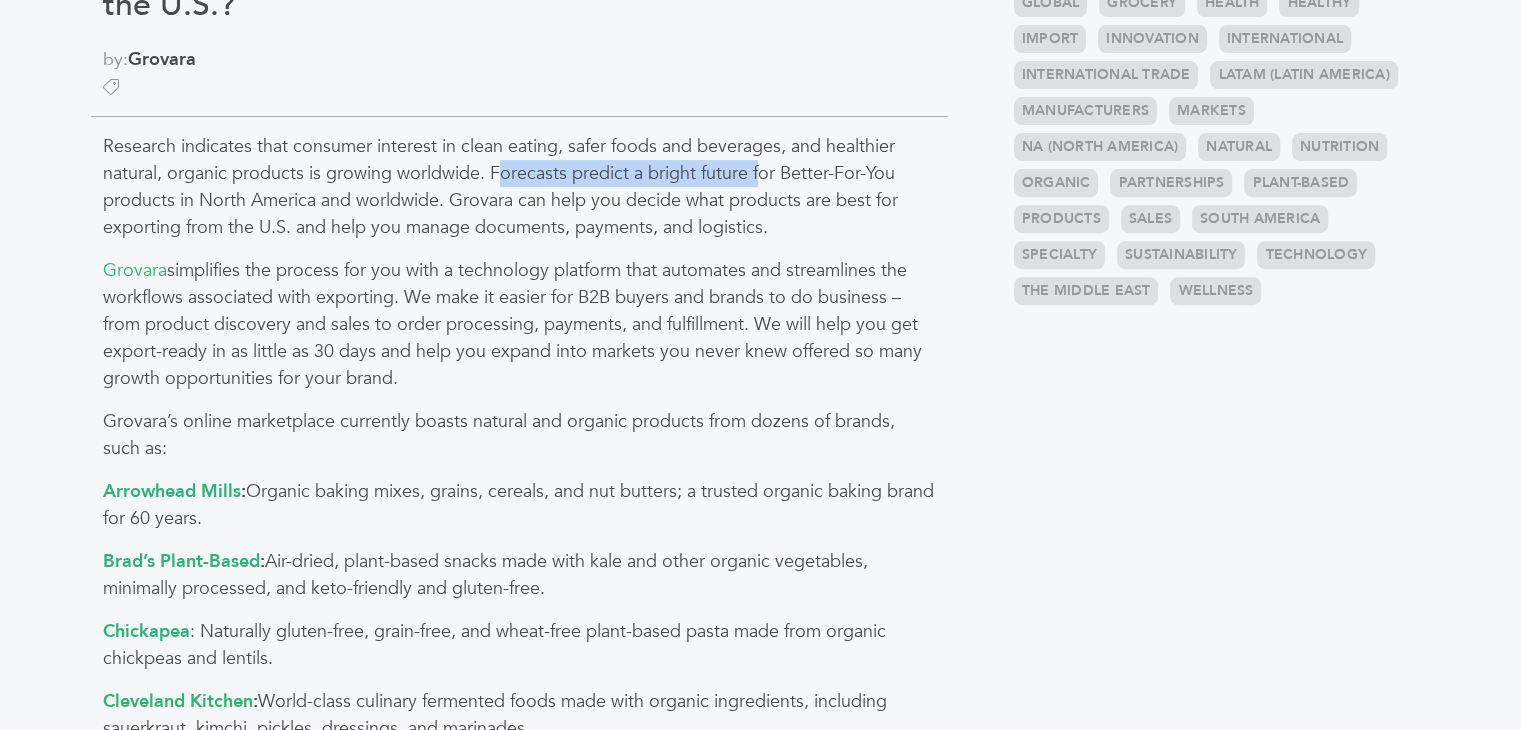 drag, startPoint x: 495, startPoint y: 166, endPoint x: 764, endPoint y: 181, distance: 269.41788 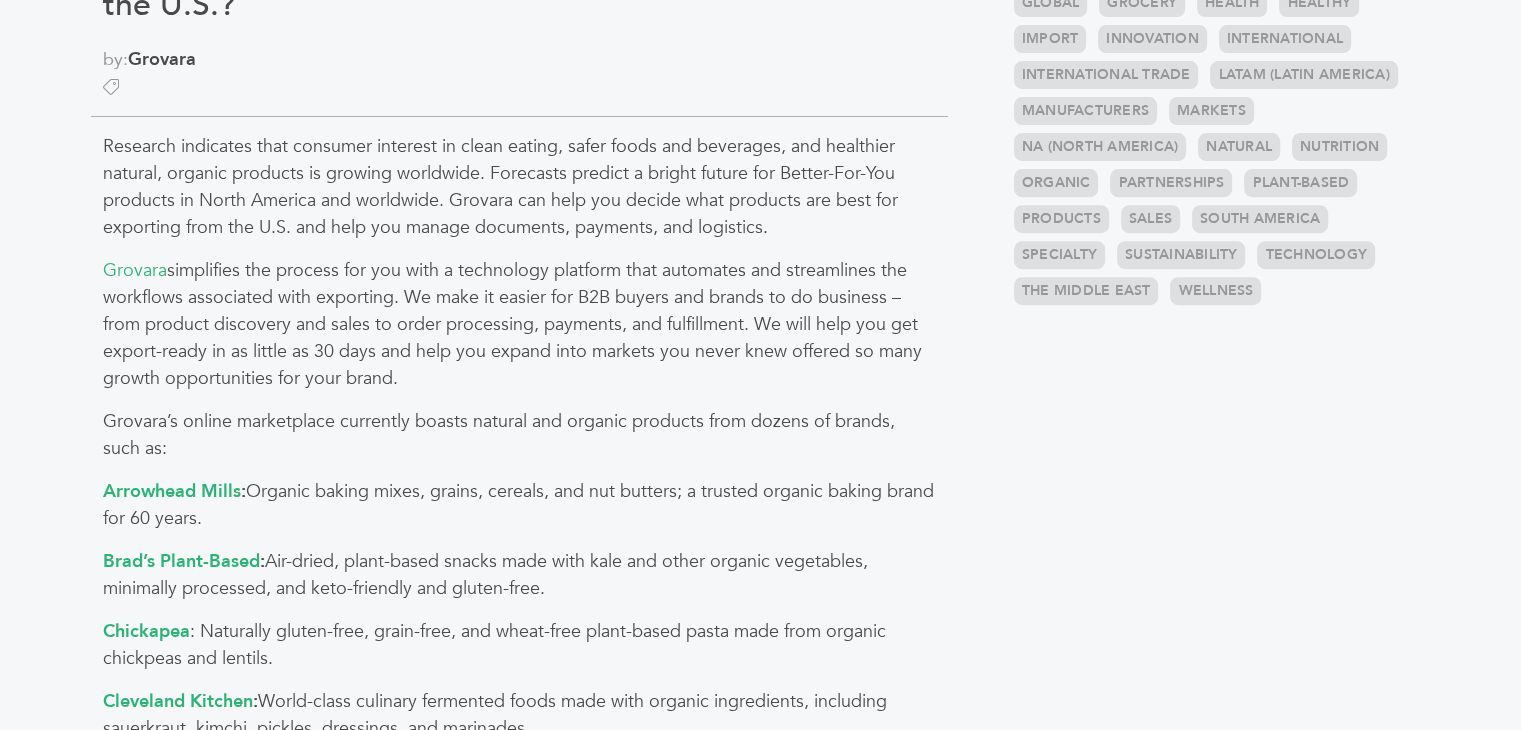 click on "Research indicates that consumer interest in clean eating, safer foods and beverages, and healthier natural, organic products is growing worldwide. Forecasts predict a bright future for Better-For-You products in North America and worldwide. Grovara can help you decide what products are best for exporting from the U.S. and help you manage documents, payments, and logistics." at bounding box center (519, 187) 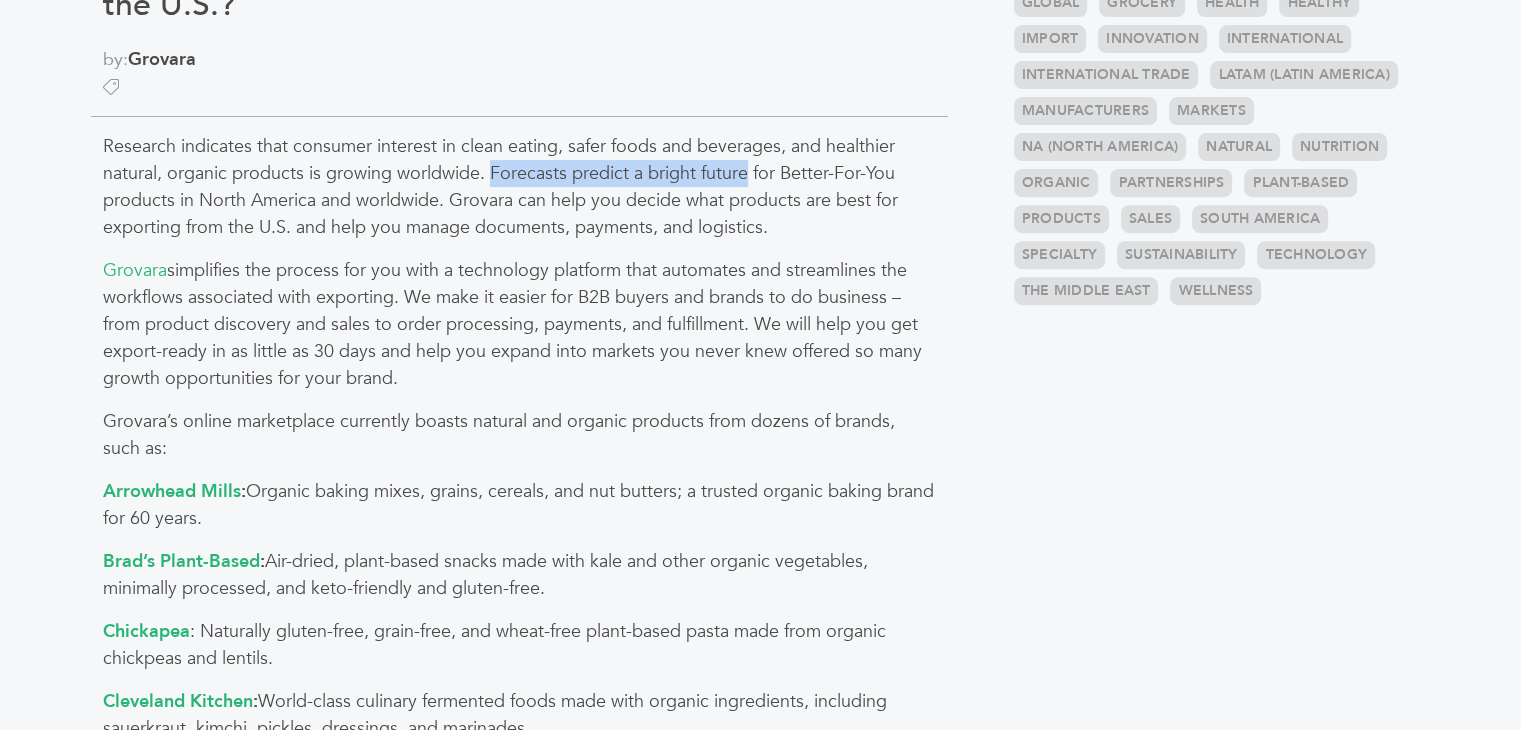 drag, startPoint x: 492, startPoint y: 173, endPoint x: 744, endPoint y: 176, distance: 252.01785 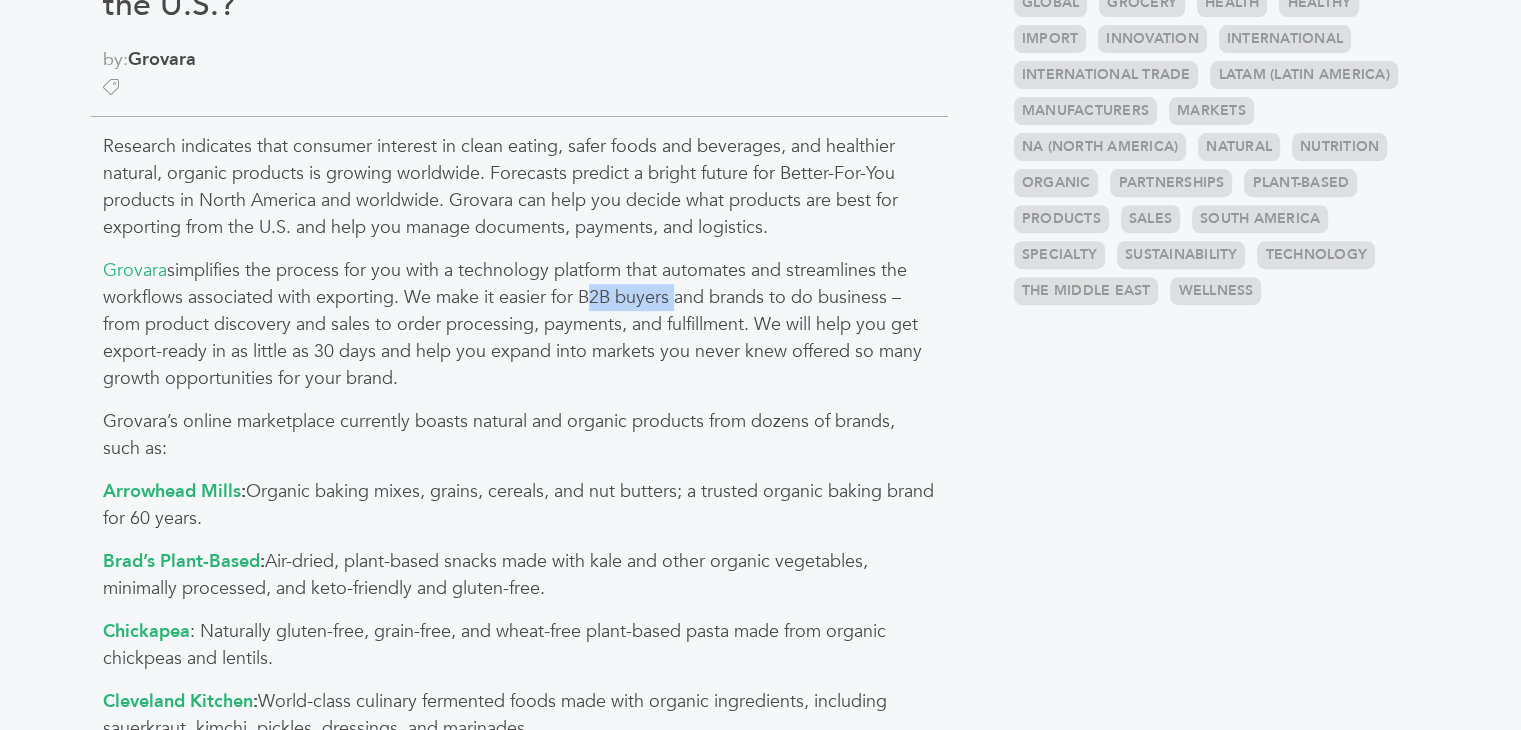 drag, startPoint x: 581, startPoint y: 289, endPoint x: 668, endPoint y: 301, distance: 87.823685 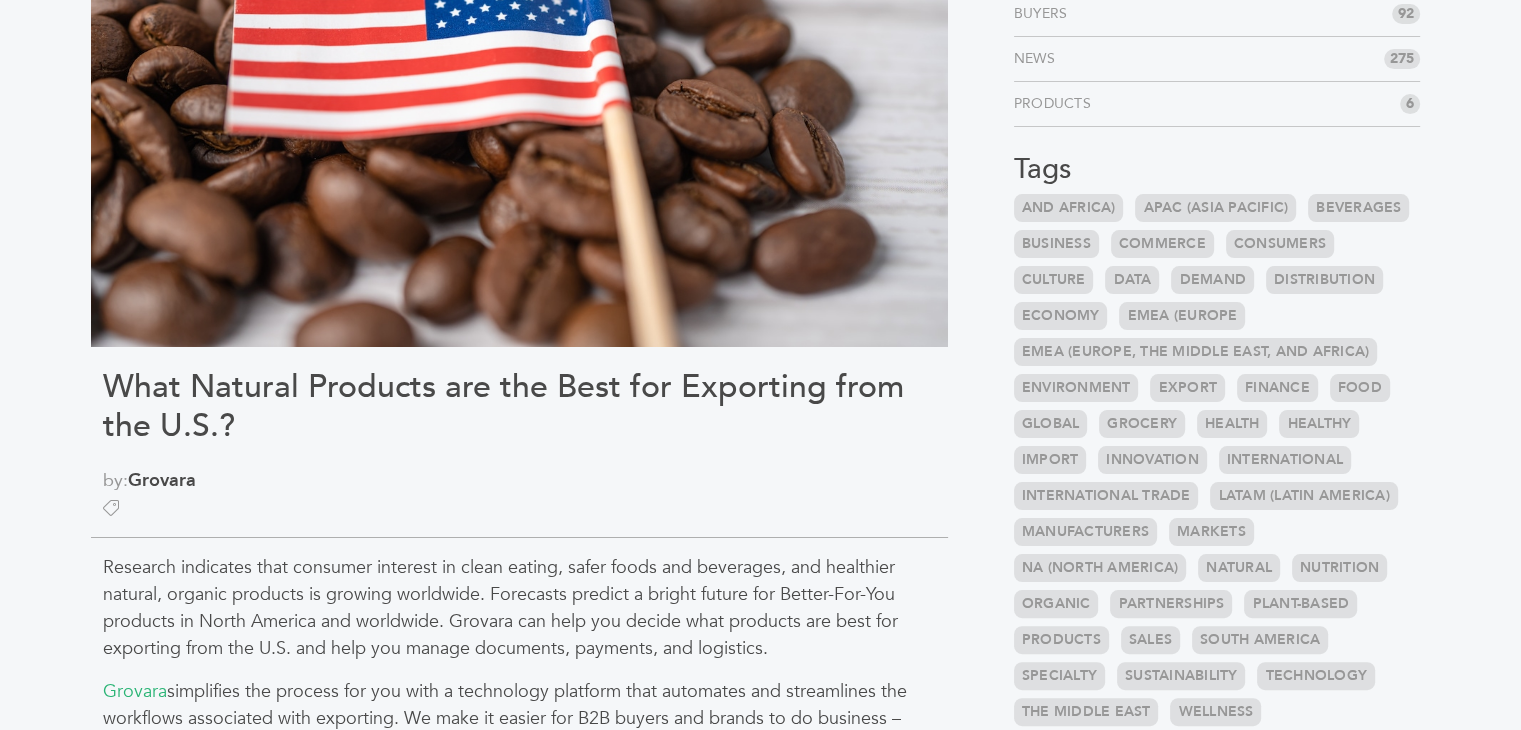 scroll, scrollTop: 432, scrollLeft: 0, axis: vertical 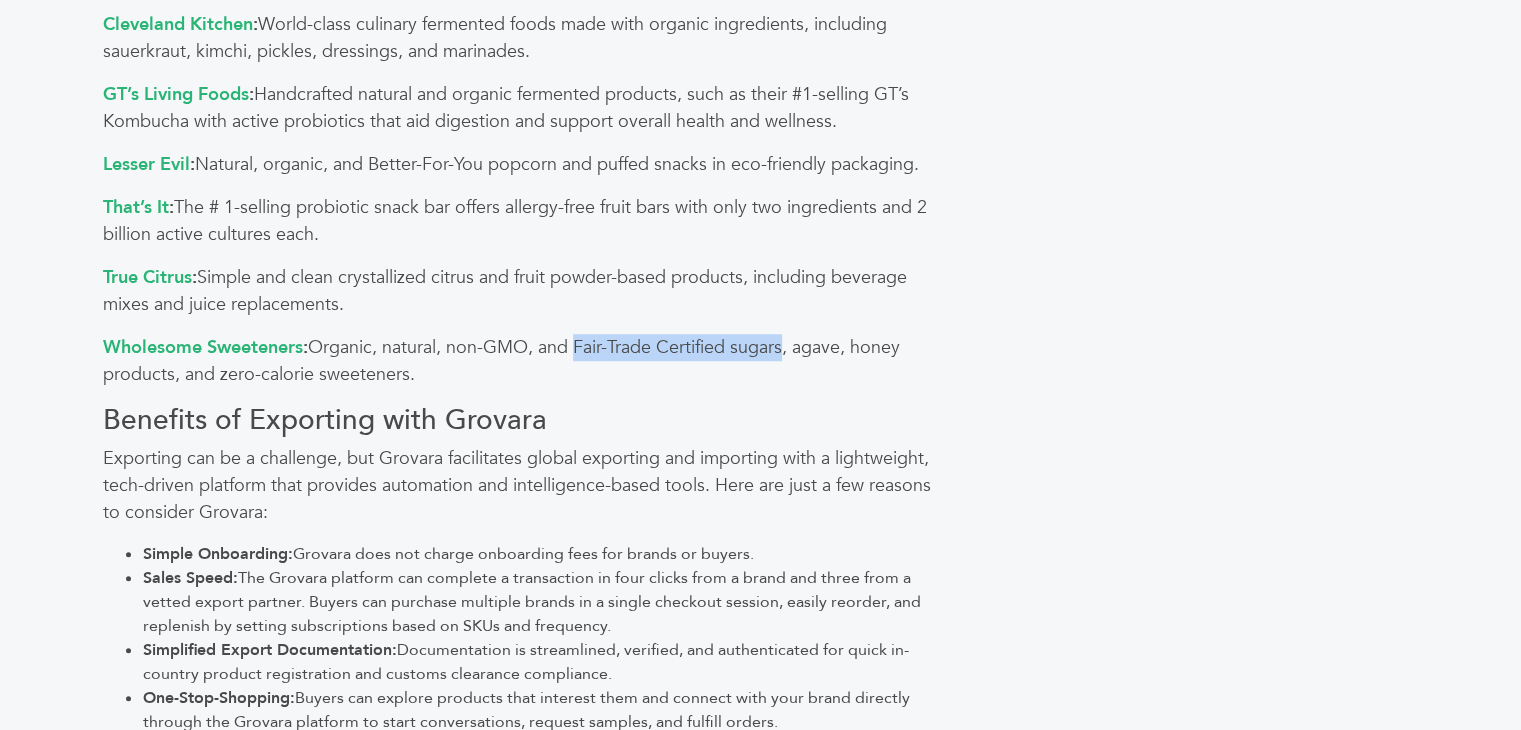 drag, startPoint x: 582, startPoint y: 343, endPoint x: 794, endPoint y: 347, distance: 212.03773 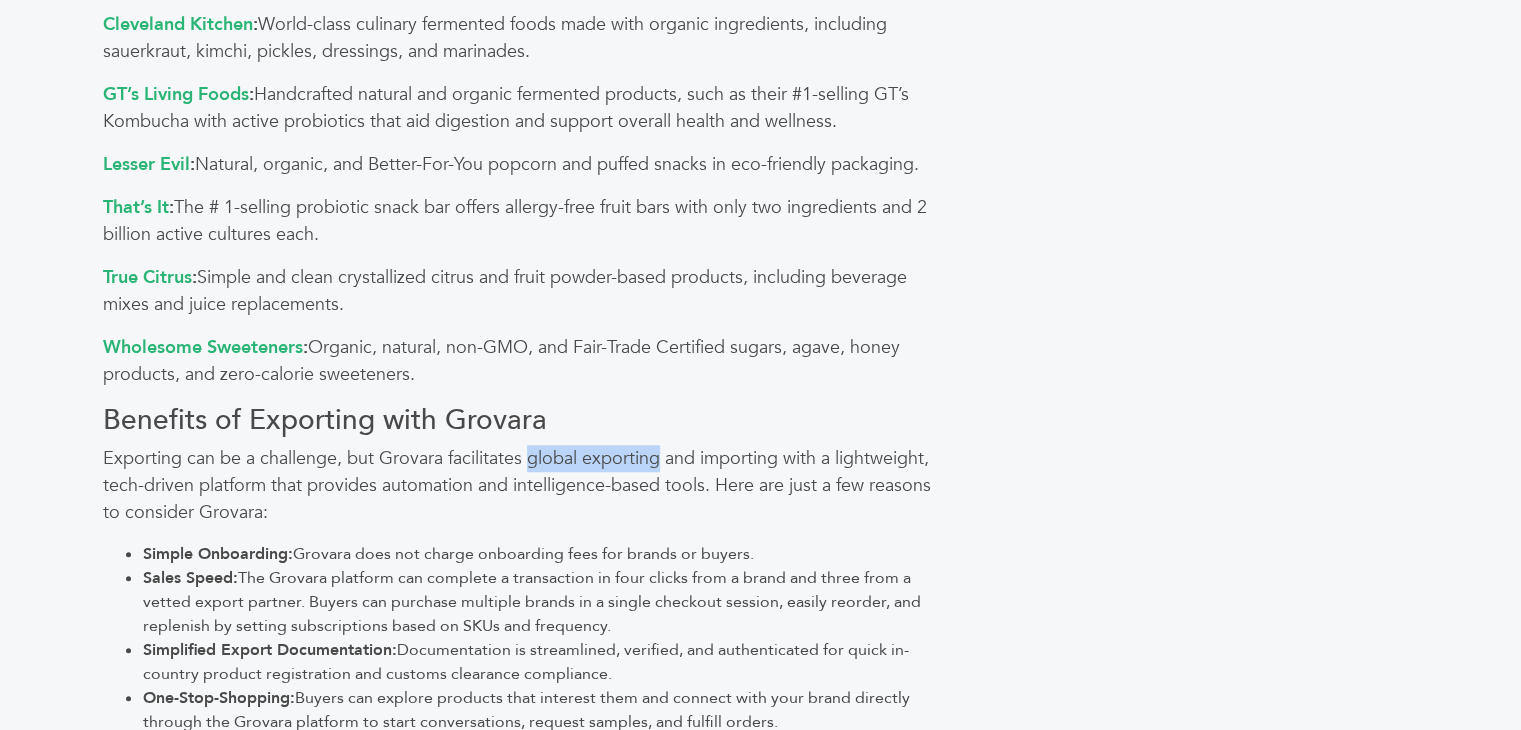 drag, startPoint x: 530, startPoint y: 460, endPoint x: 658, endPoint y: 454, distance: 128.14055 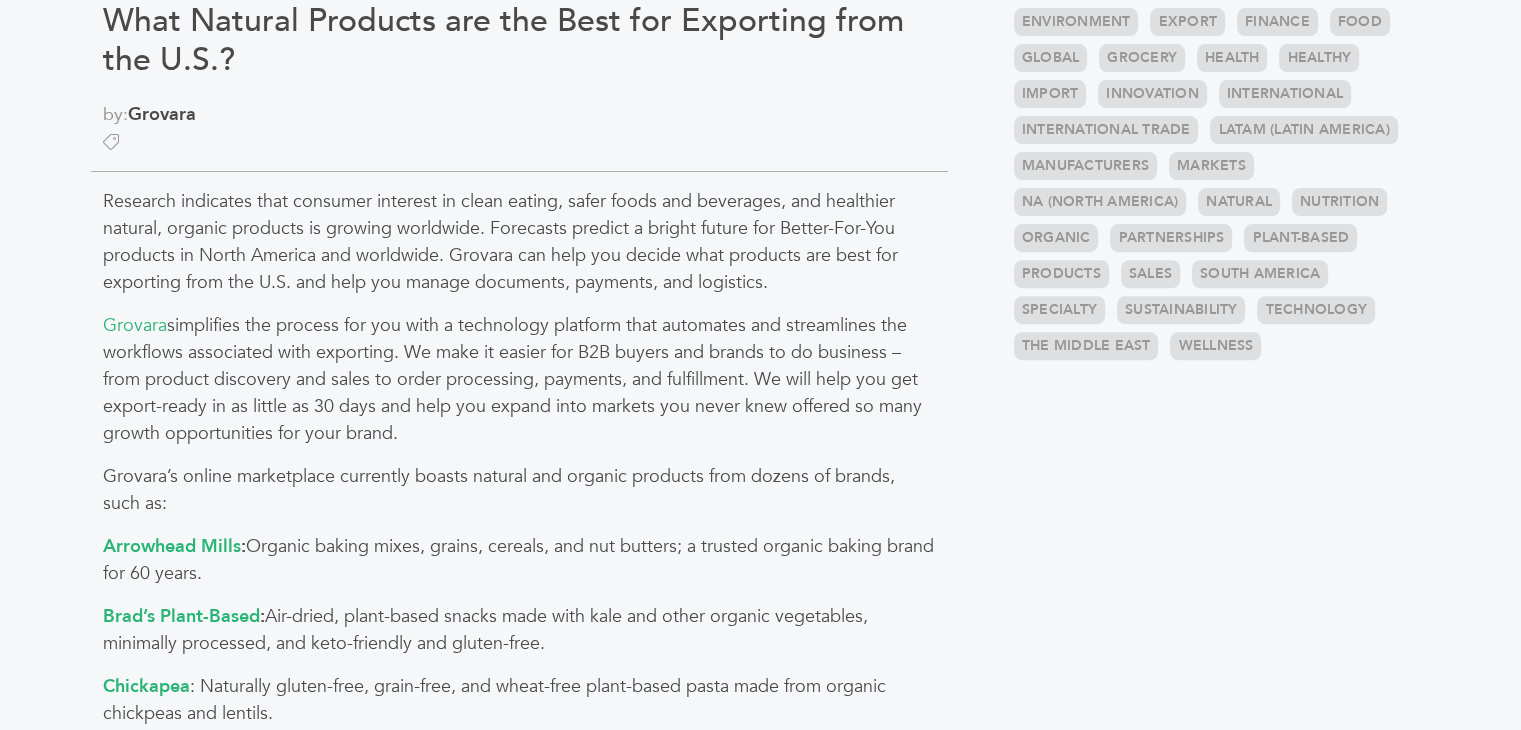 scroll, scrollTop: 722, scrollLeft: 0, axis: vertical 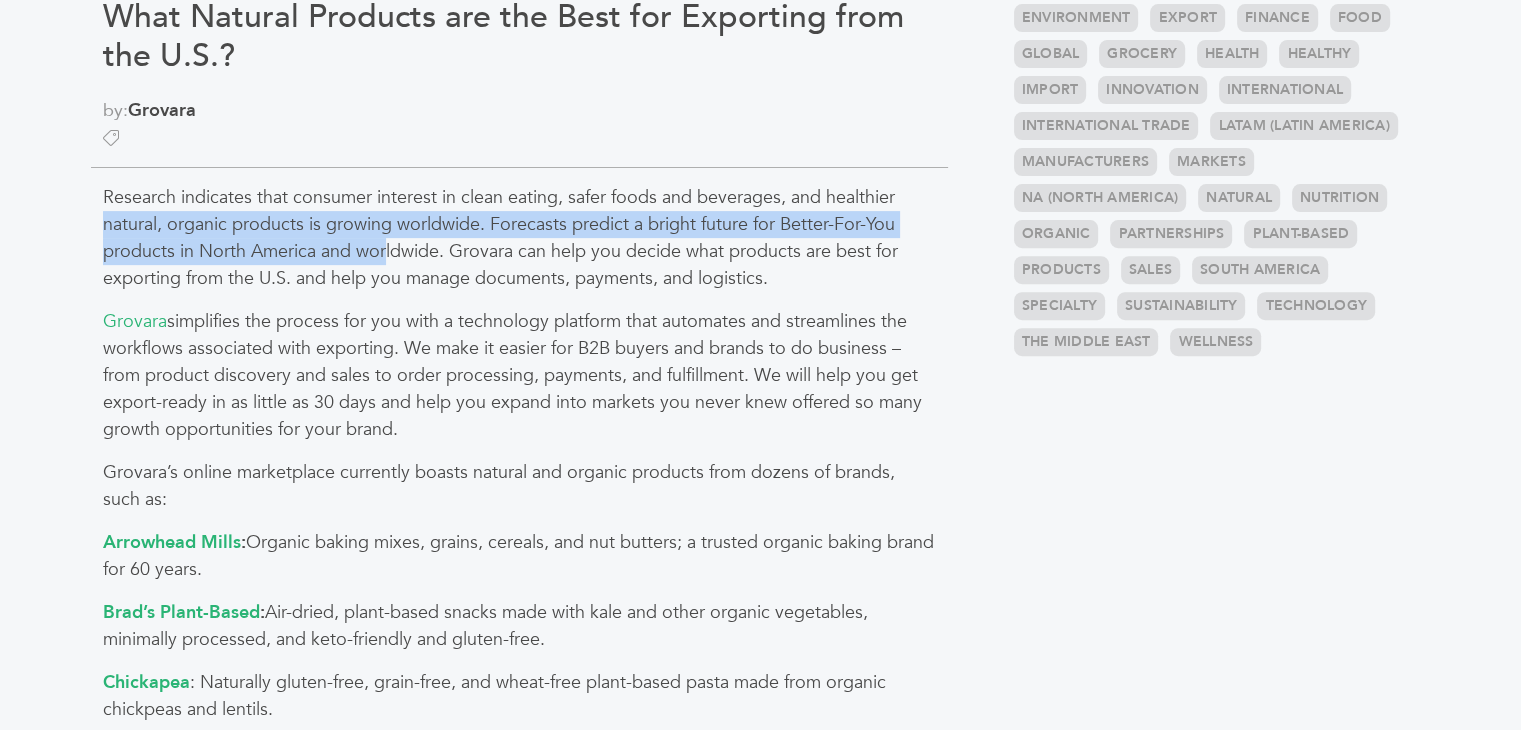 drag, startPoint x: 100, startPoint y: 234, endPoint x: 385, endPoint y: 242, distance: 285.11224 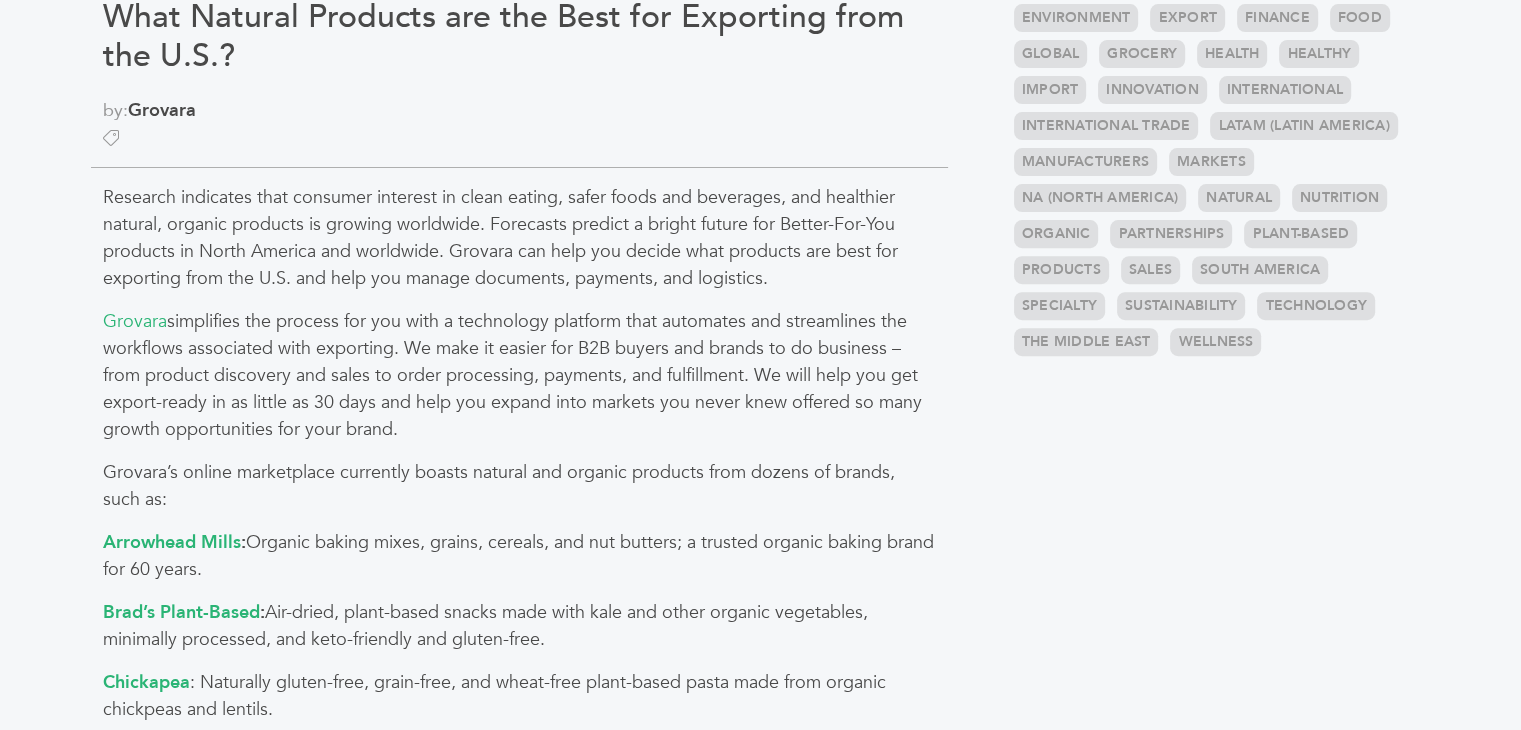 click on "Grovara  simplifies the process for you with a technology platform that automates and streamlines the workflows associated with exporting. We make it easier for B2B buyers and brands to do business – from product discovery and sales to order processing, payments, and fulfillment. We will help you get export-ready in as little as 30 days and help you expand into markets you never knew offered so many growth opportunities for your brand." at bounding box center [519, 375] 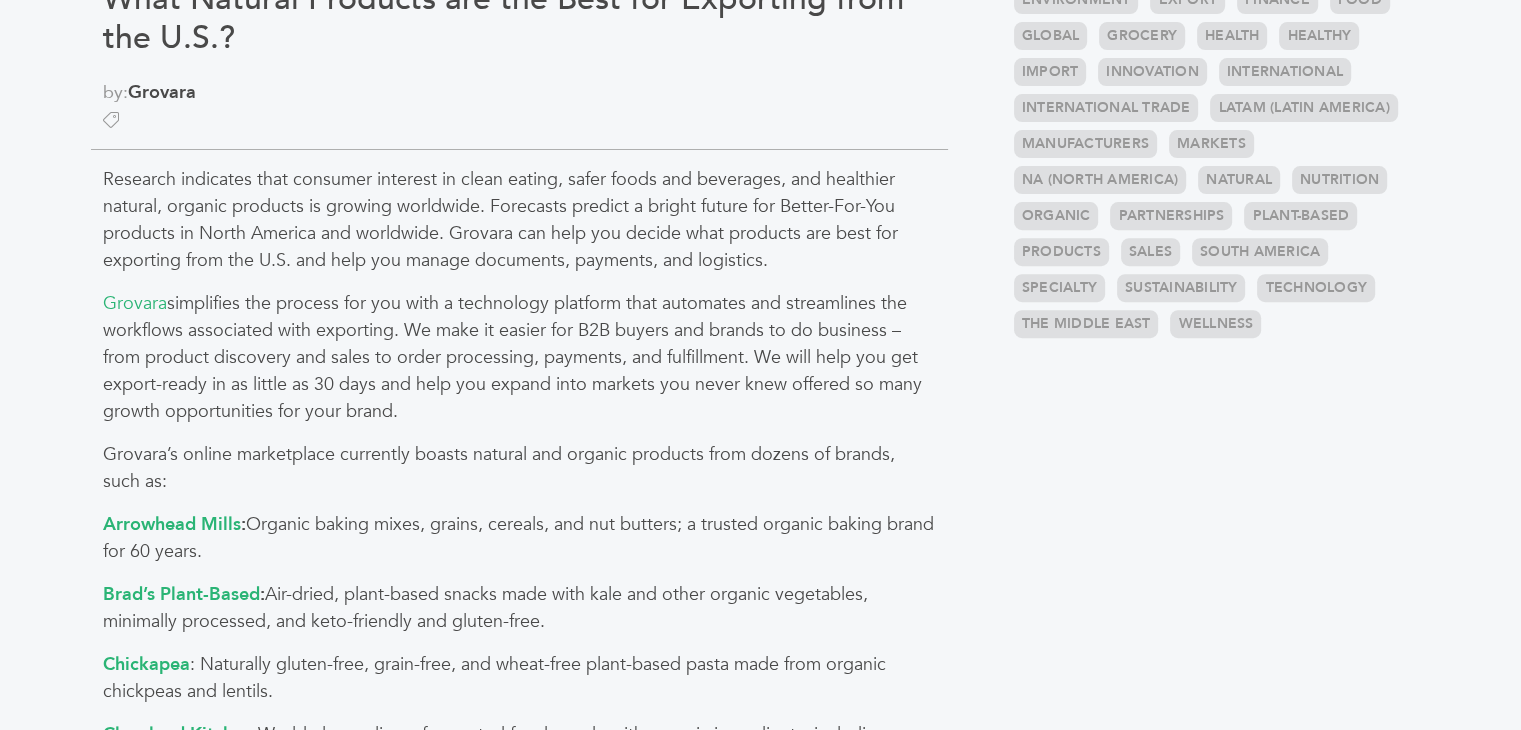 scroll, scrollTop: 688, scrollLeft: 0, axis: vertical 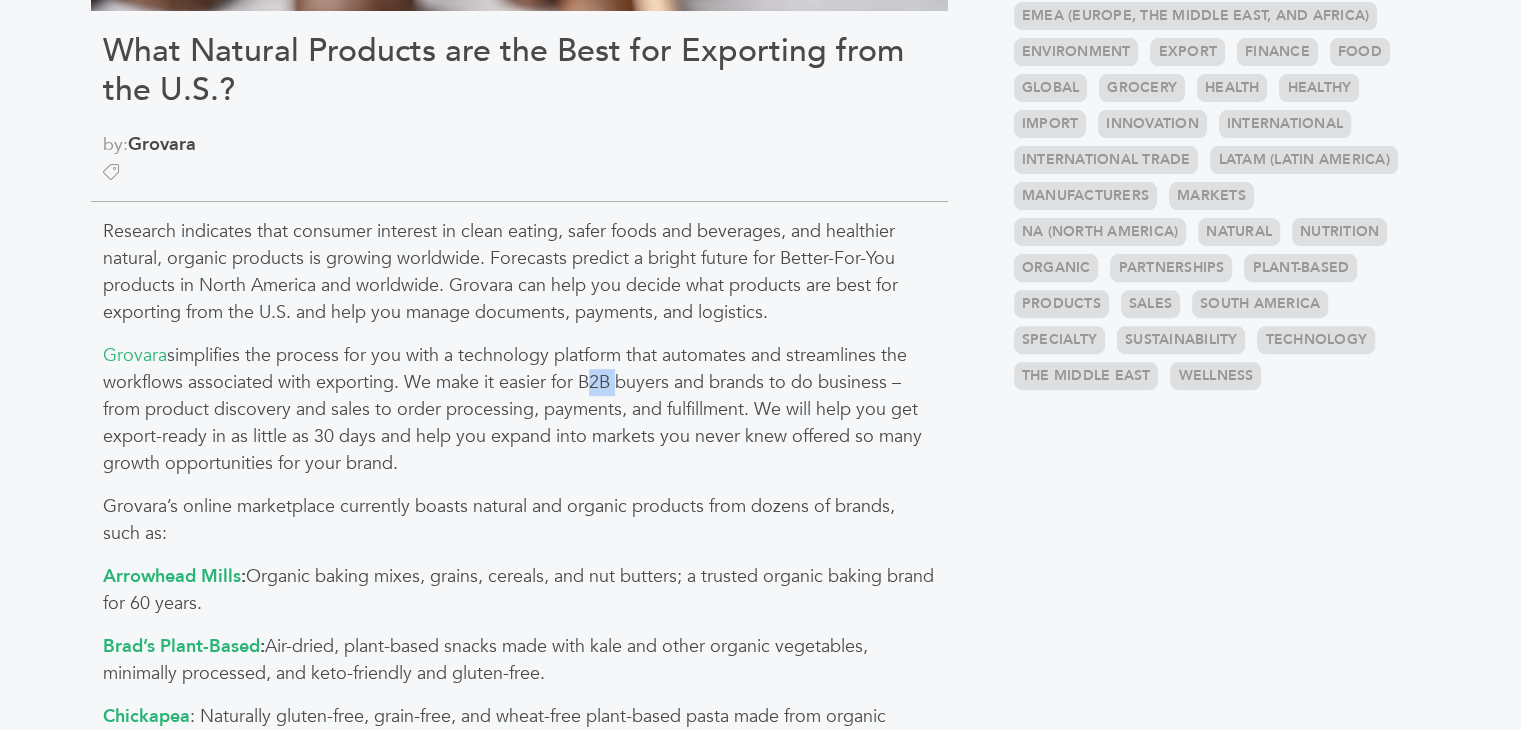 drag, startPoint x: 580, startPoint y: 378, endPoint x: 607, endPoint y: 379, distance: 27.018513 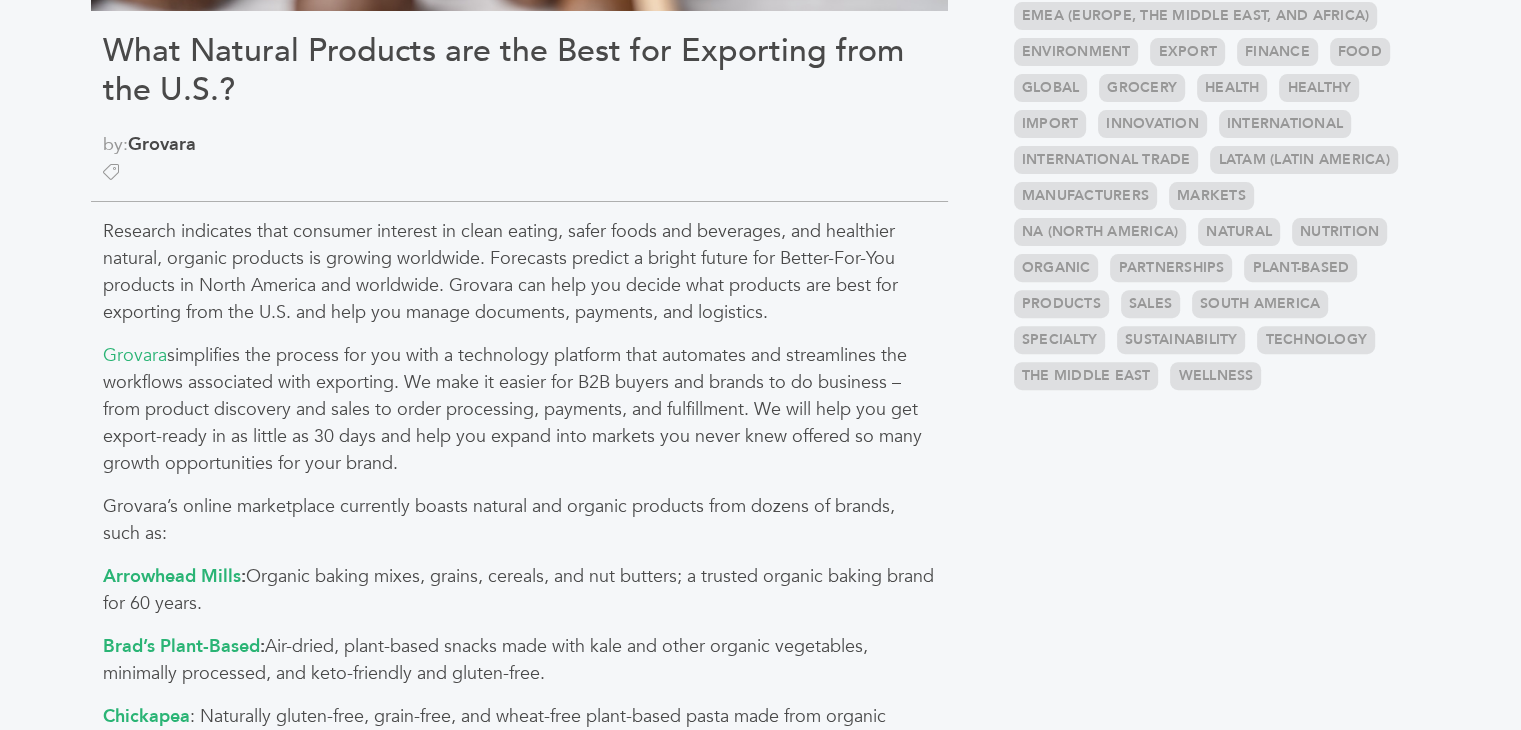 click on "Grovara  simplifies the process for you with a technology platform that automates and streamlines the workflows associated with exporting. We make it easier for B2B buyers and brands to do business – from product discovery and sales to order processing, payments, and fulfillment. We will help you get export-ready in as little as 30 days and help you expand into markets you never knew offered so many growth opportunities for your brand." at bounding box center (519, 409) 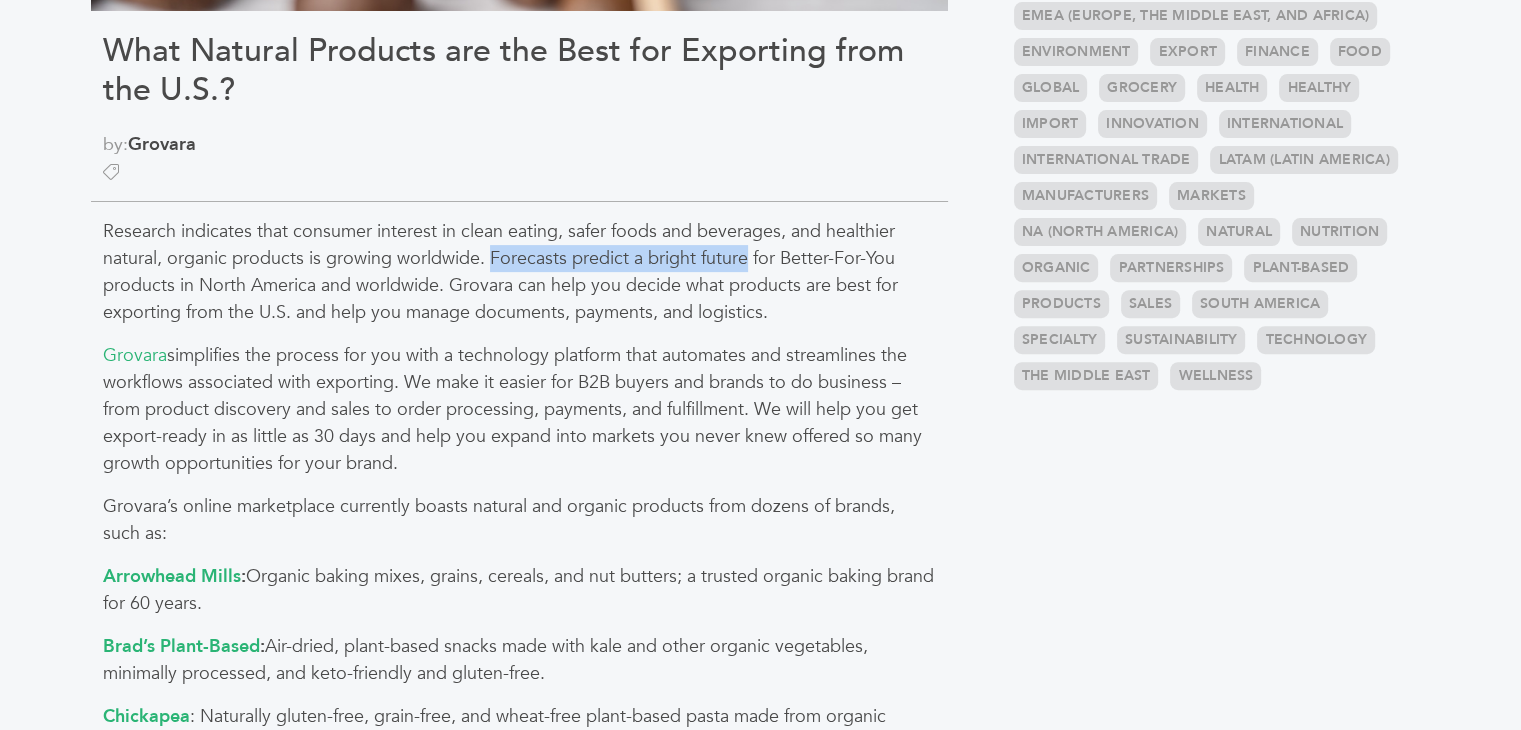 drag, startPoint x: 490, startPoint y: 252, endPoint x: 746, endPoint y: 258, distance: 256.0703 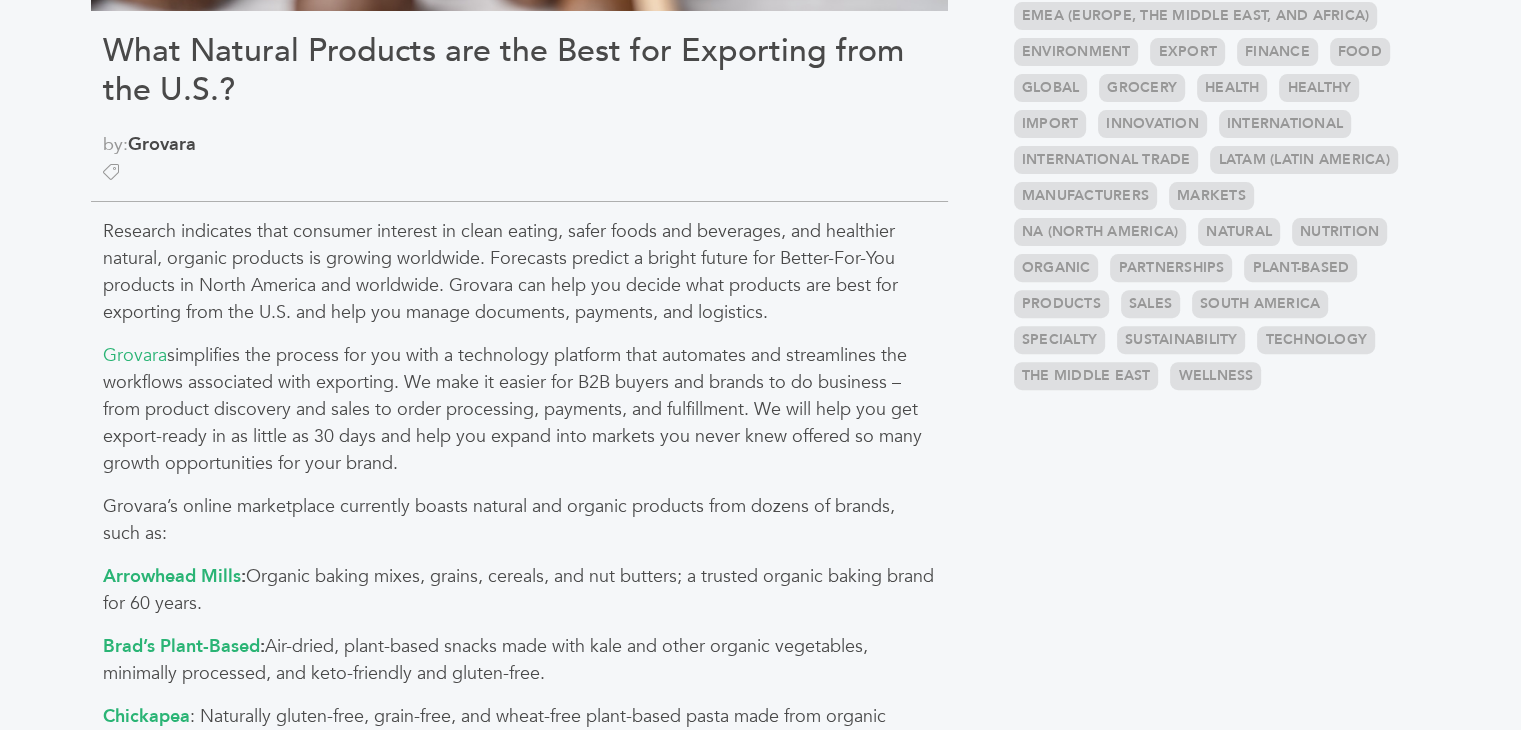 click on "Research indicates that consumer interest in clean eating, safer foods and beverages, and healthier natural, organic products is growing worldwide. Forecasts predict a bright future for Better-For-You products in North America and worldwide. Grovara can help you decide what products are best for exporting from the U.S. and help you manage documents, payments, and logistics." at bounding box center (519, 272) 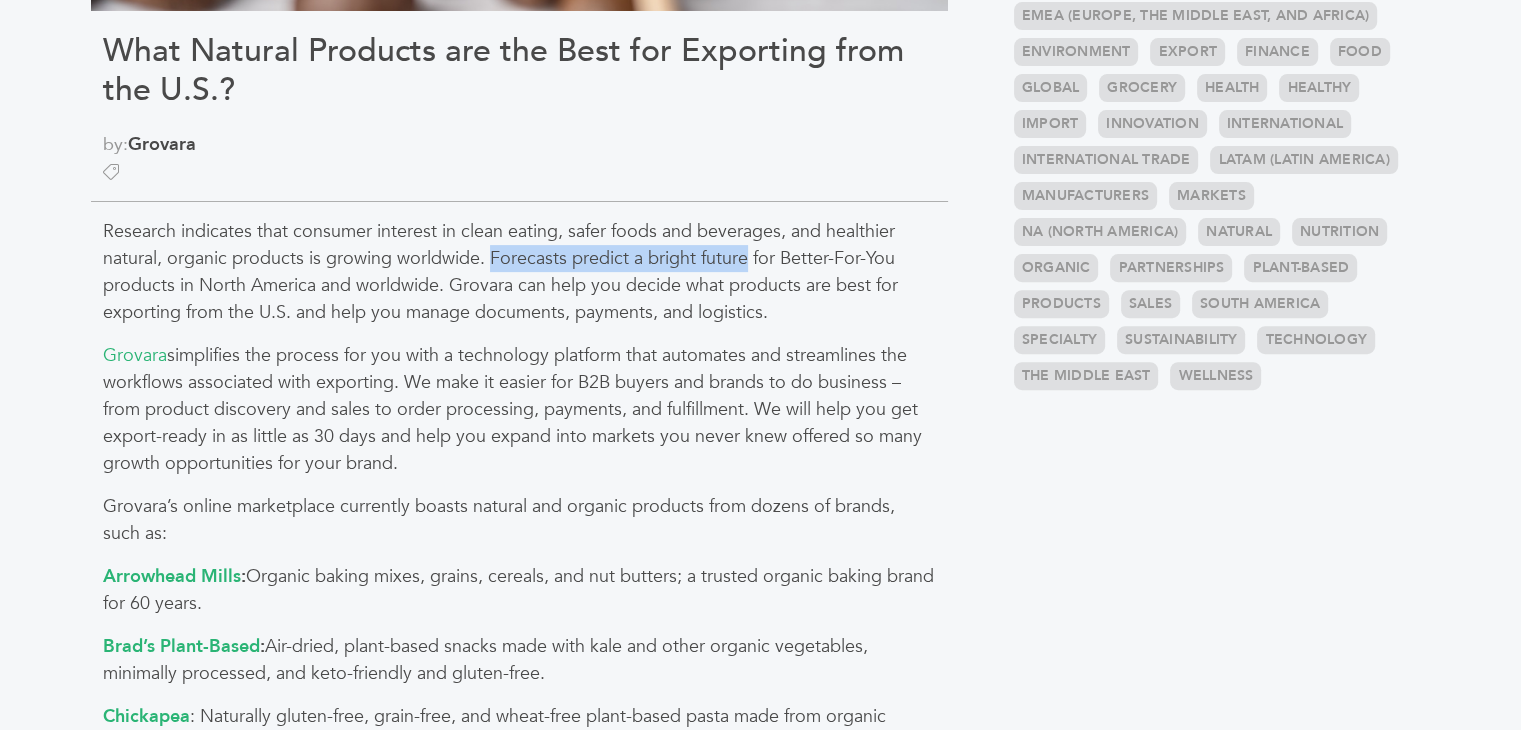 drag, startPoint x: 744, startPoint y: 260, endPoint x: 490, endPoint y: 257, distance: 254.01772 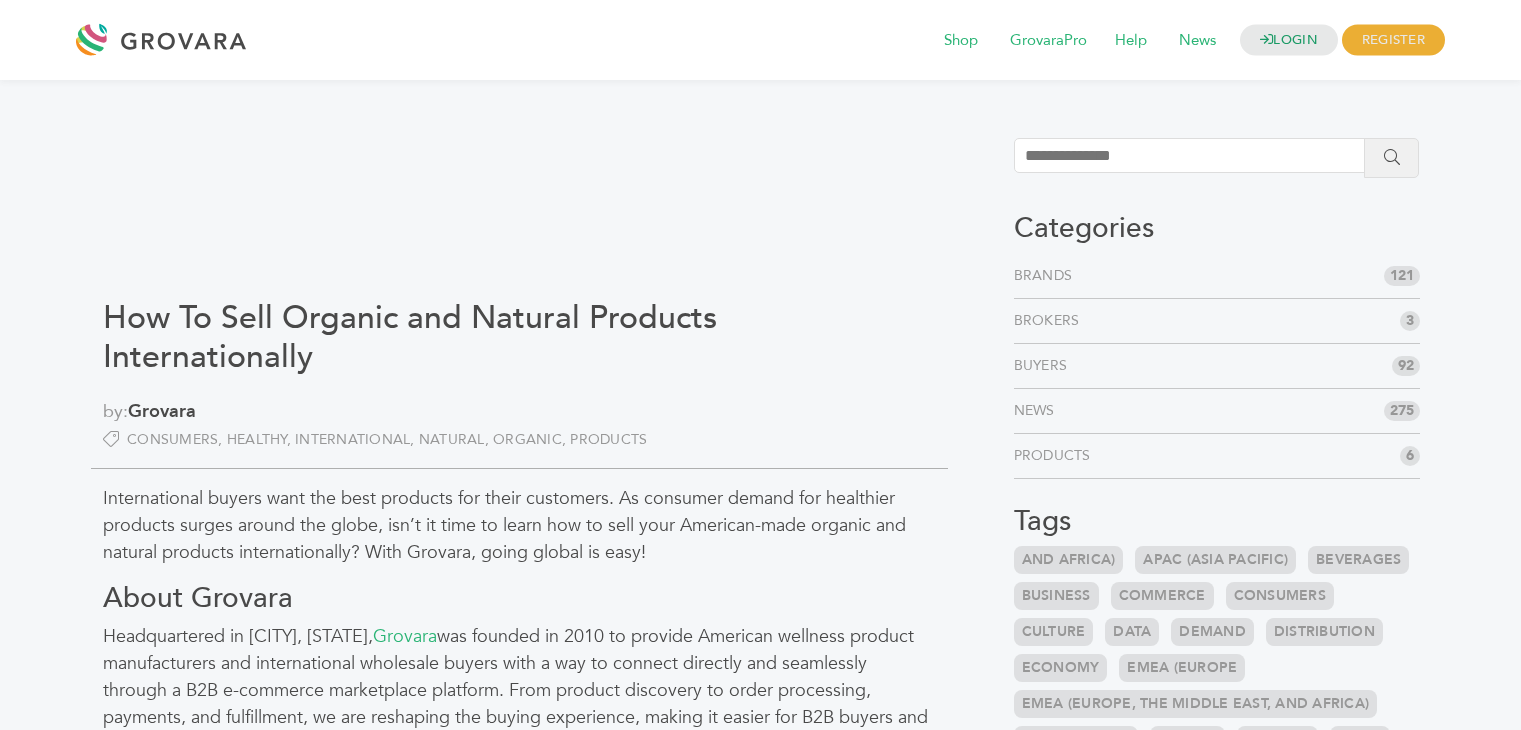scroll, scrollTop: 0, scrollLeft: 0, axis: both 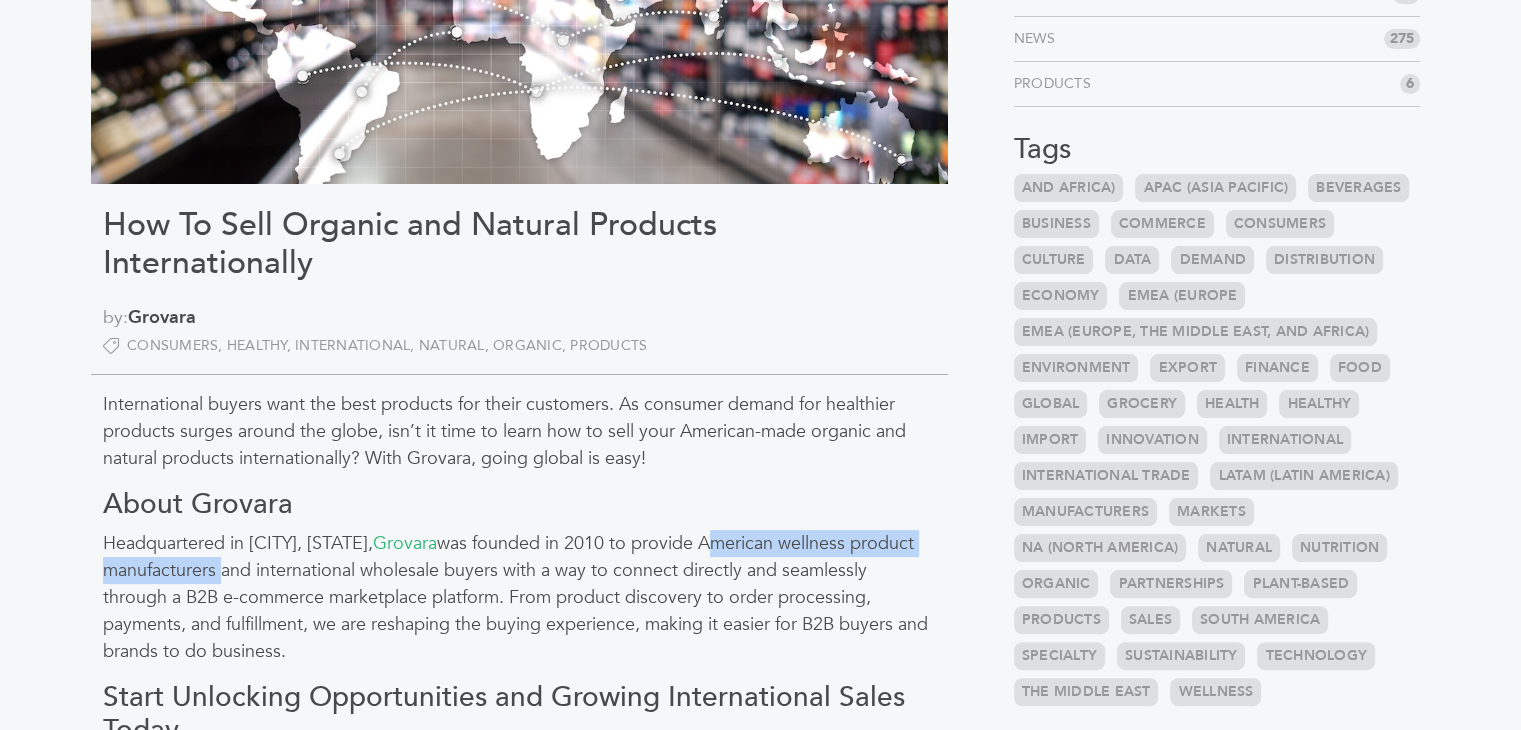 drag, startPoint x: 716, startPoint y: 501, endPoint x: 212, endPoint y: 531, distance: 504.89206 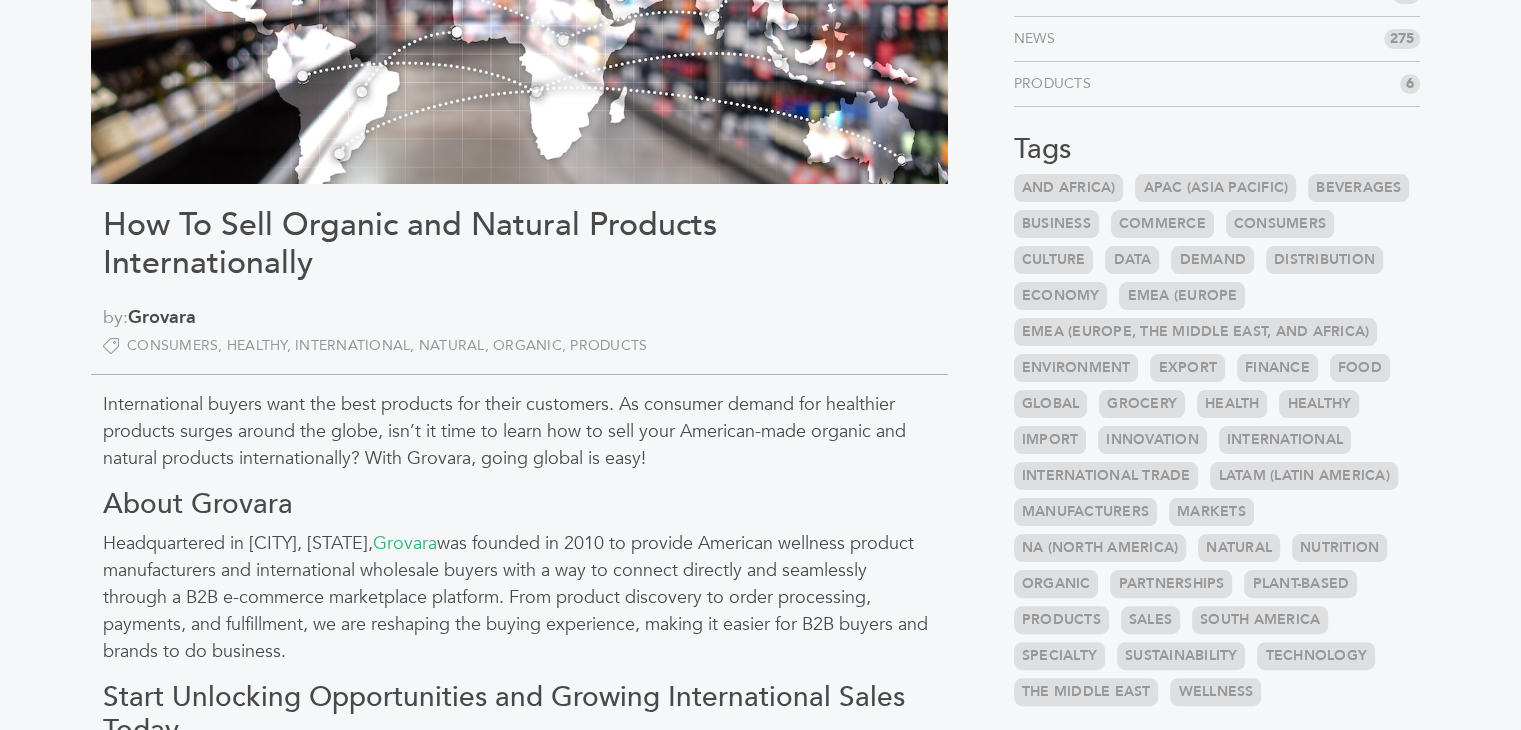 drag, startPoint x: 212, startPoint y: 531, endPoint x: 208, endPoint y: 561, distance: 30.265491 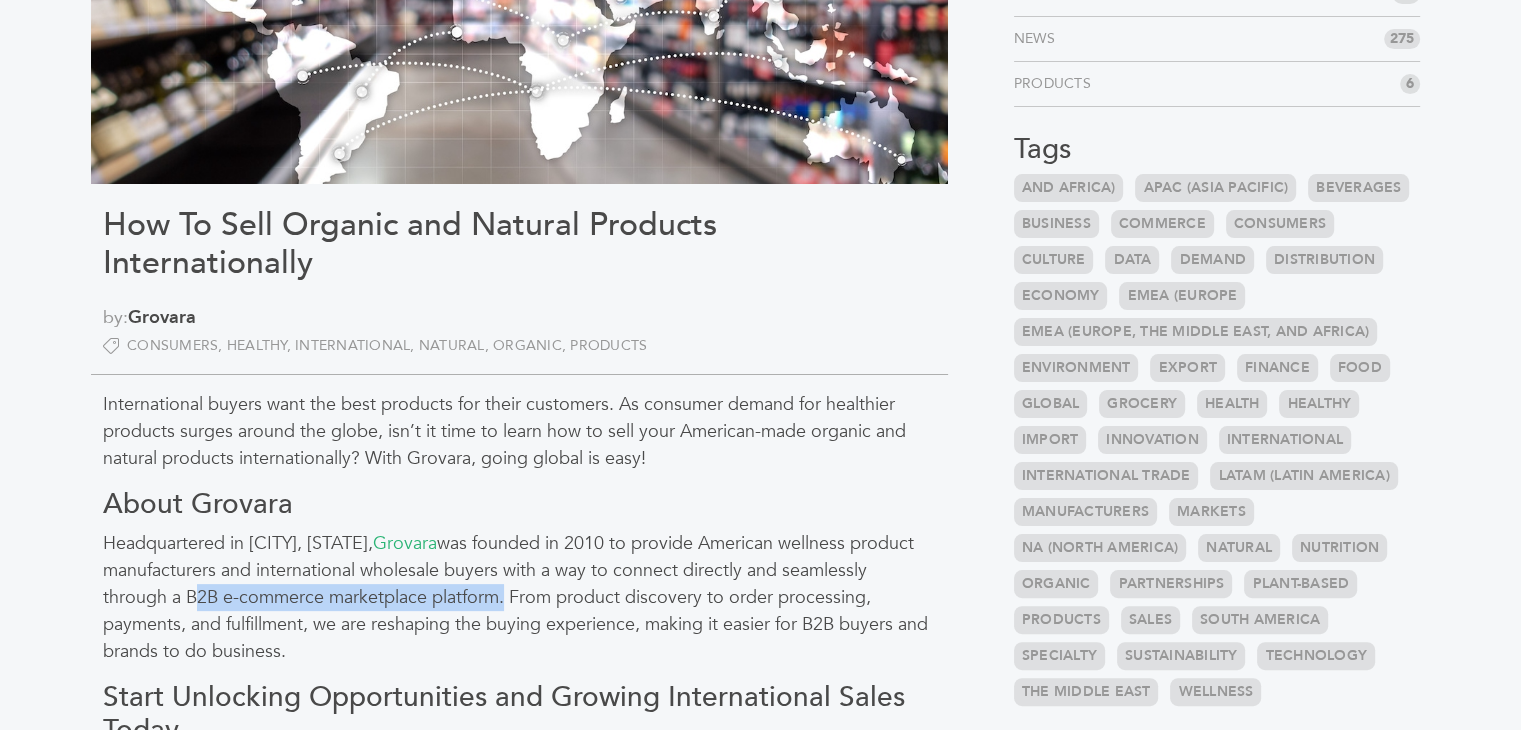 drag, startPoint x: 188, startPoint y: 556, endPoint x: 496, endPoint y: 559, distance: 308.01462 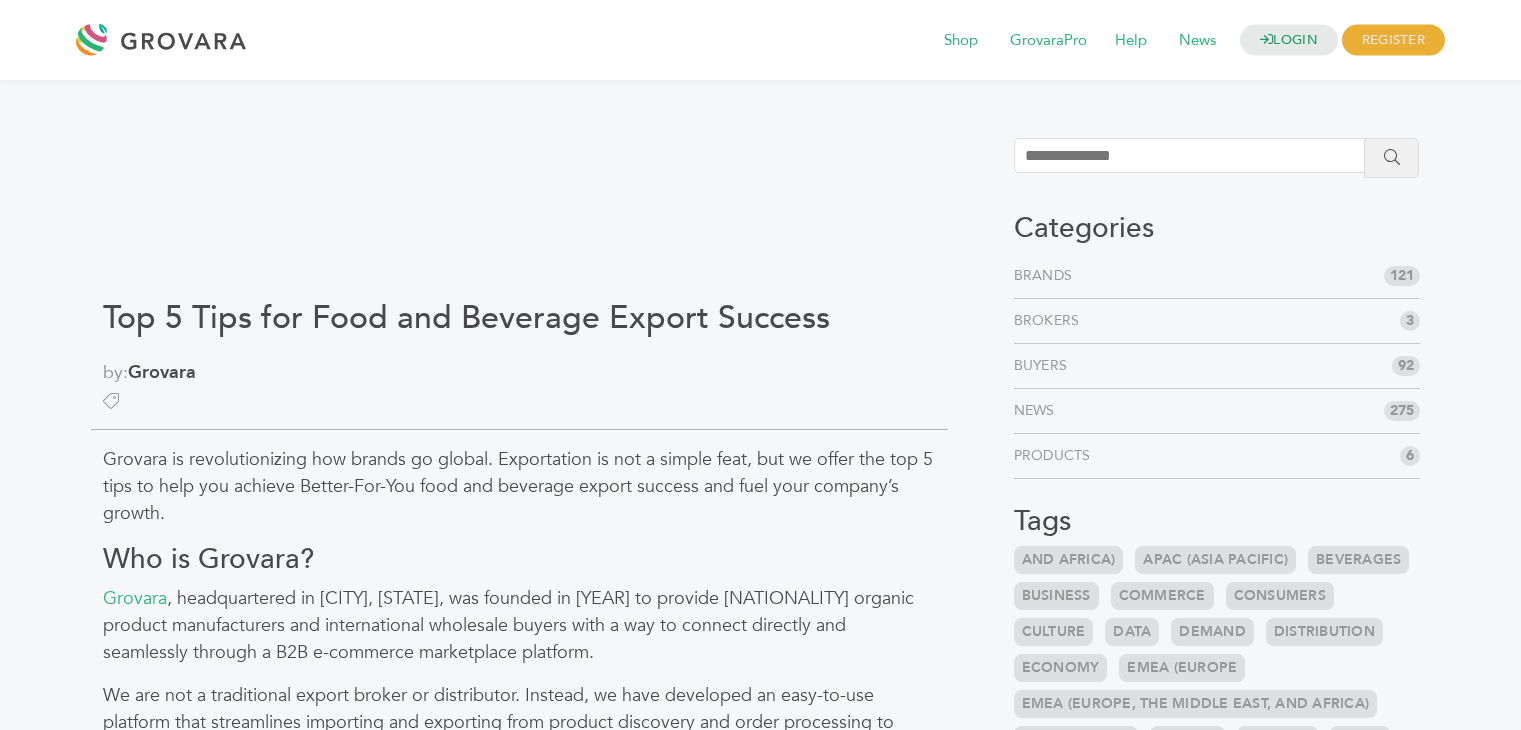 scroll, scrollTop: 0, scrollLeft: 0, axis: both 